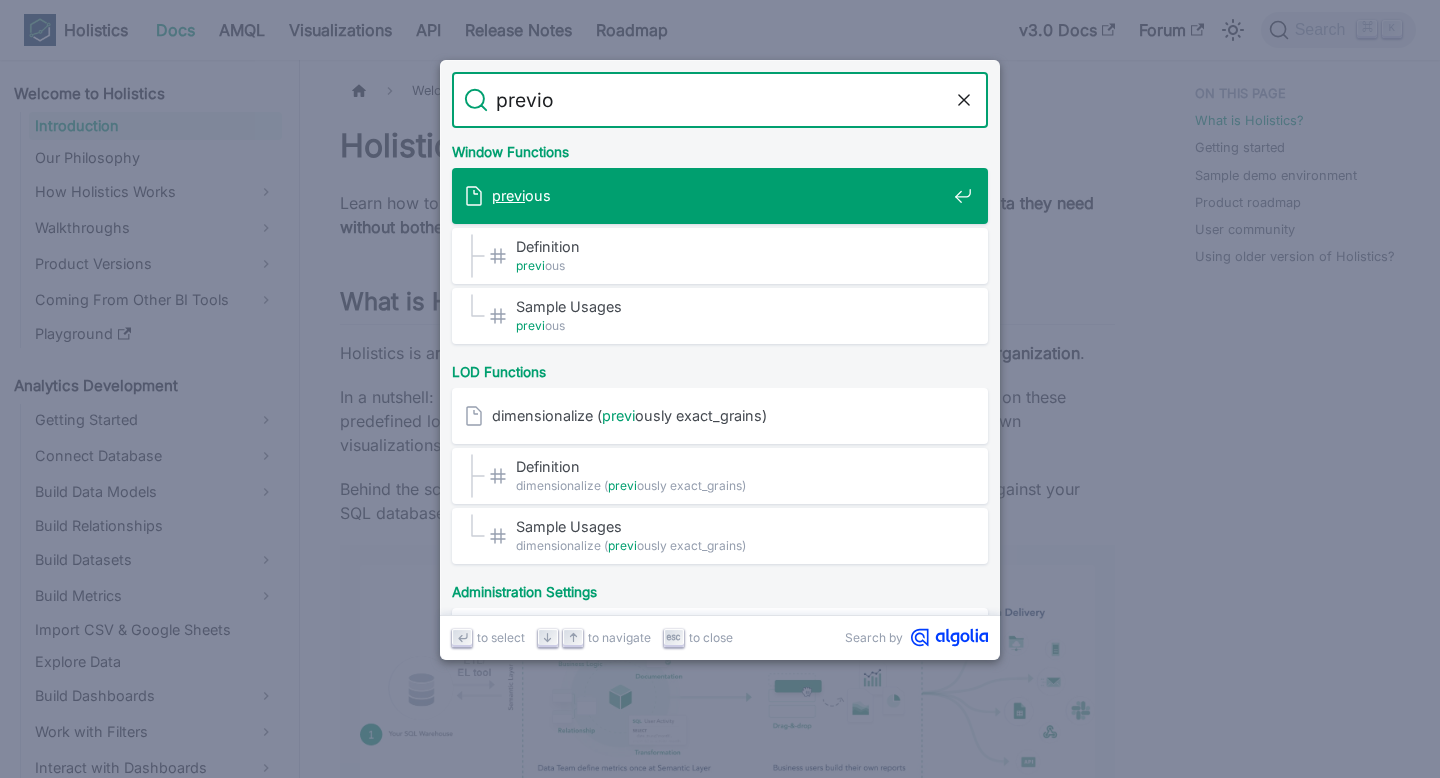 scroll, scrollTop: 0, scrollLeft: 0, axis: both 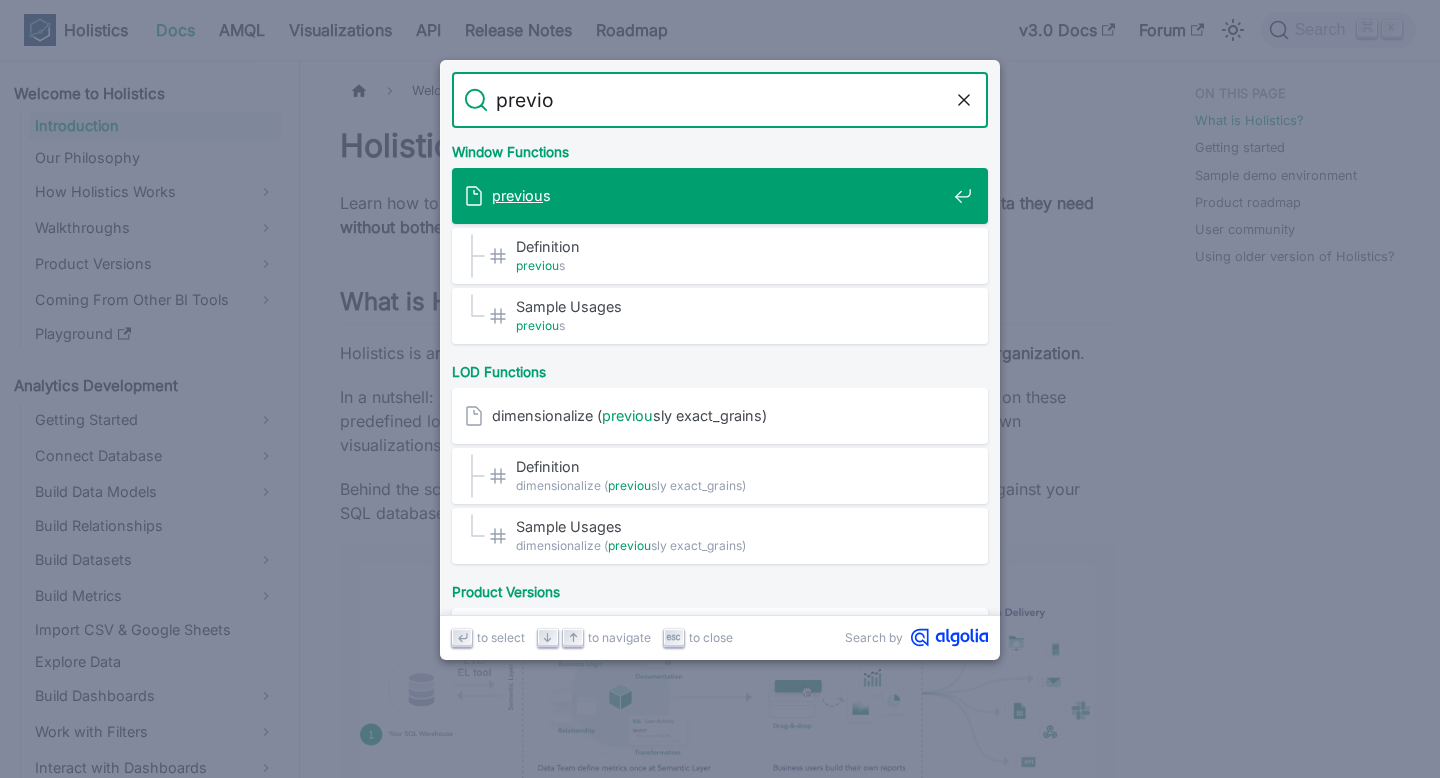 type on "previous" 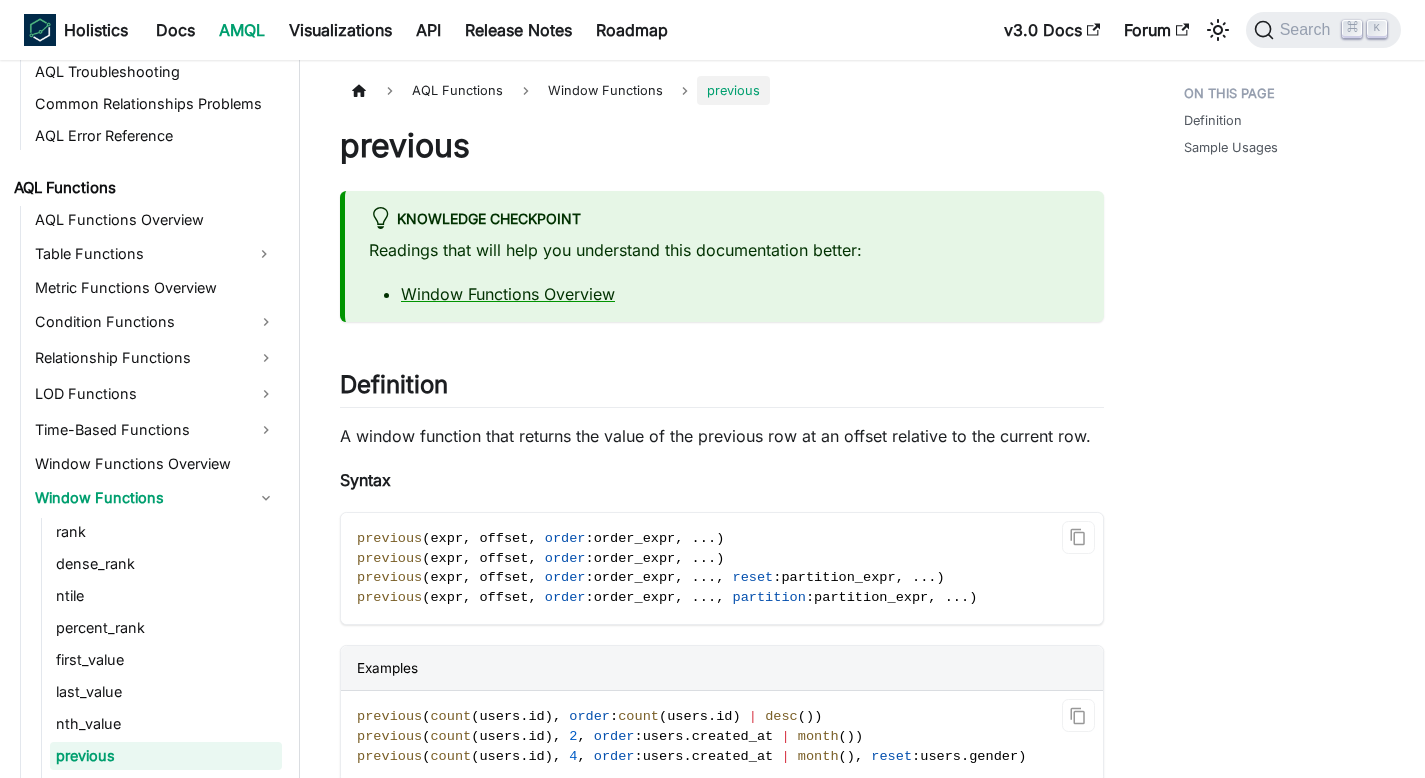 scroll, scrollTop: 1433, scrollLeft: 0, axis: vertical 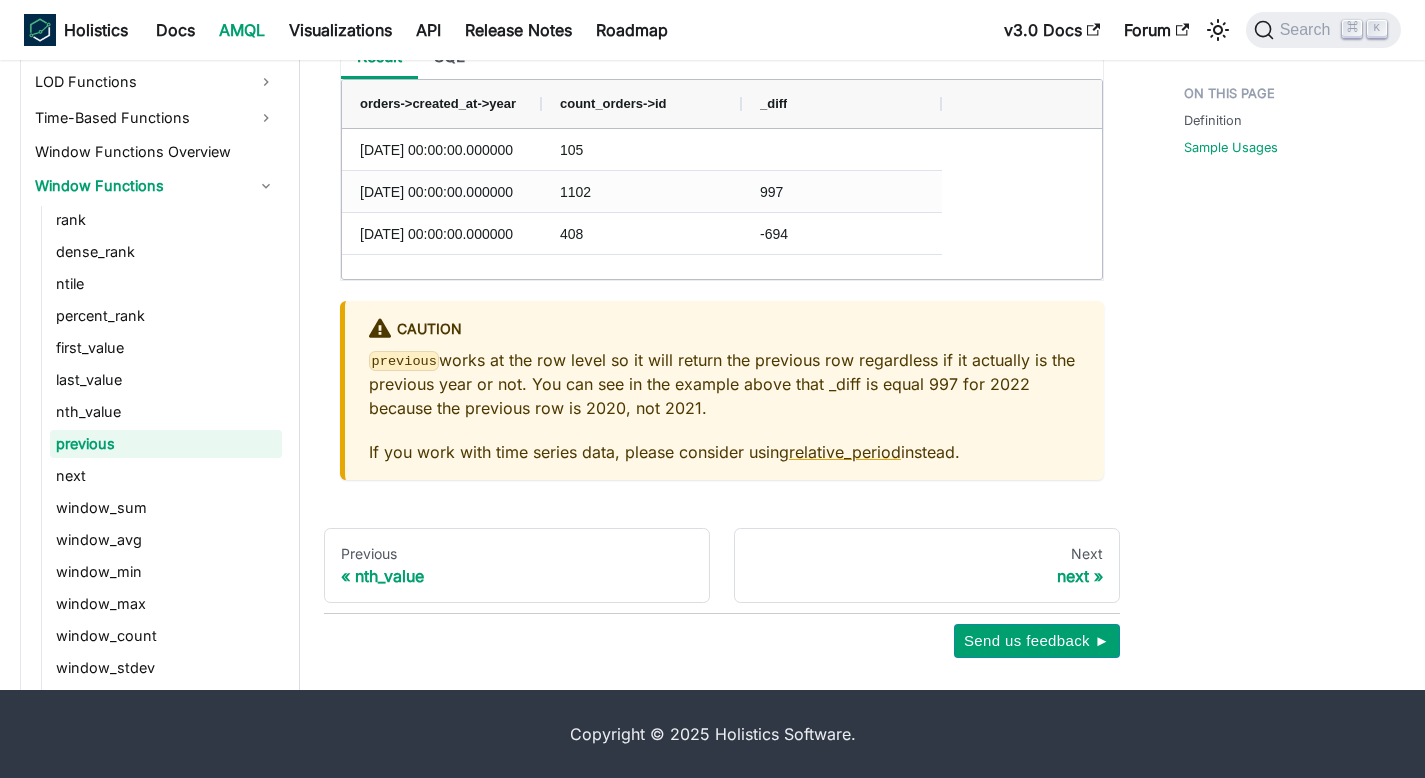 click on "previous  works at the row level so it will return the previous row regardless if it actually is the previous year or not. You can see in the example above that _diff is equal 997 for 2022 because the previous row is 2020, not 2021." at bounding box center (724, 384) 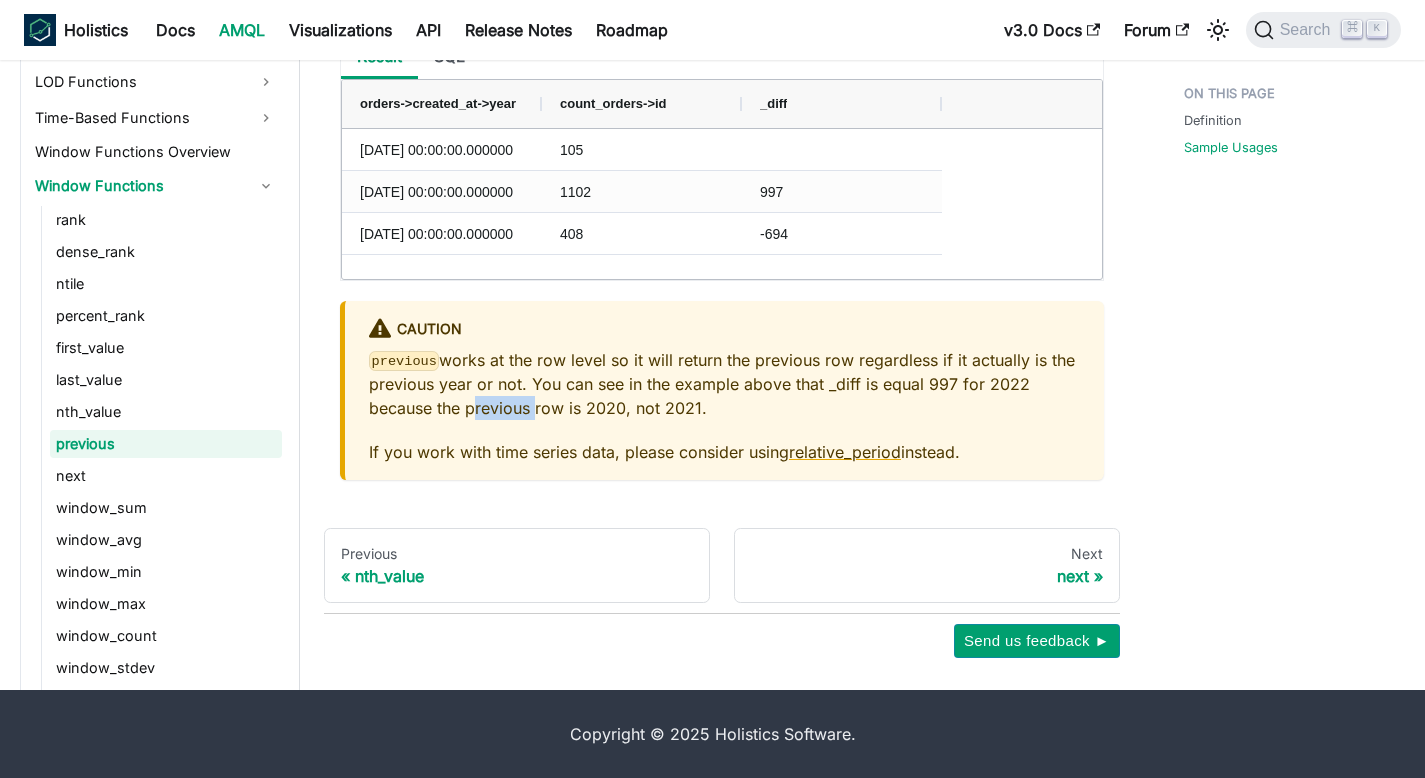click on "previous  works at the row level so it will return the previous row regardless if it actually is the previous year or not. You can see in the example above that _diff is equal 997 for 2022 because the previous row is 2020, not 2021." at bounding box center [724, 384] 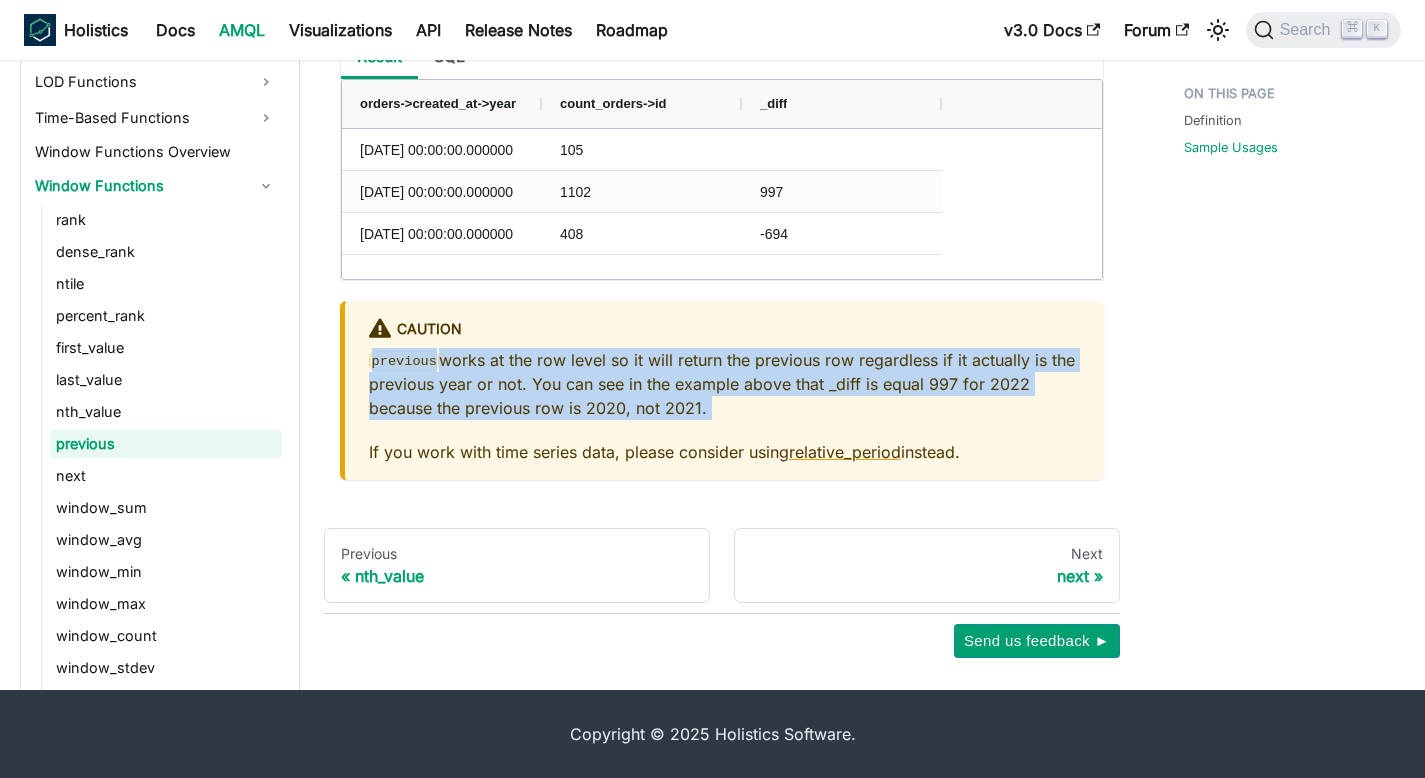 click on "previous  works at the row level so it will return the previous row regardless if it actually is the previous year or not. You can see in the example above that _diff is equal 997 for 2022 because the previous row is 2020, not 2021." at bounding box center (724, 384) 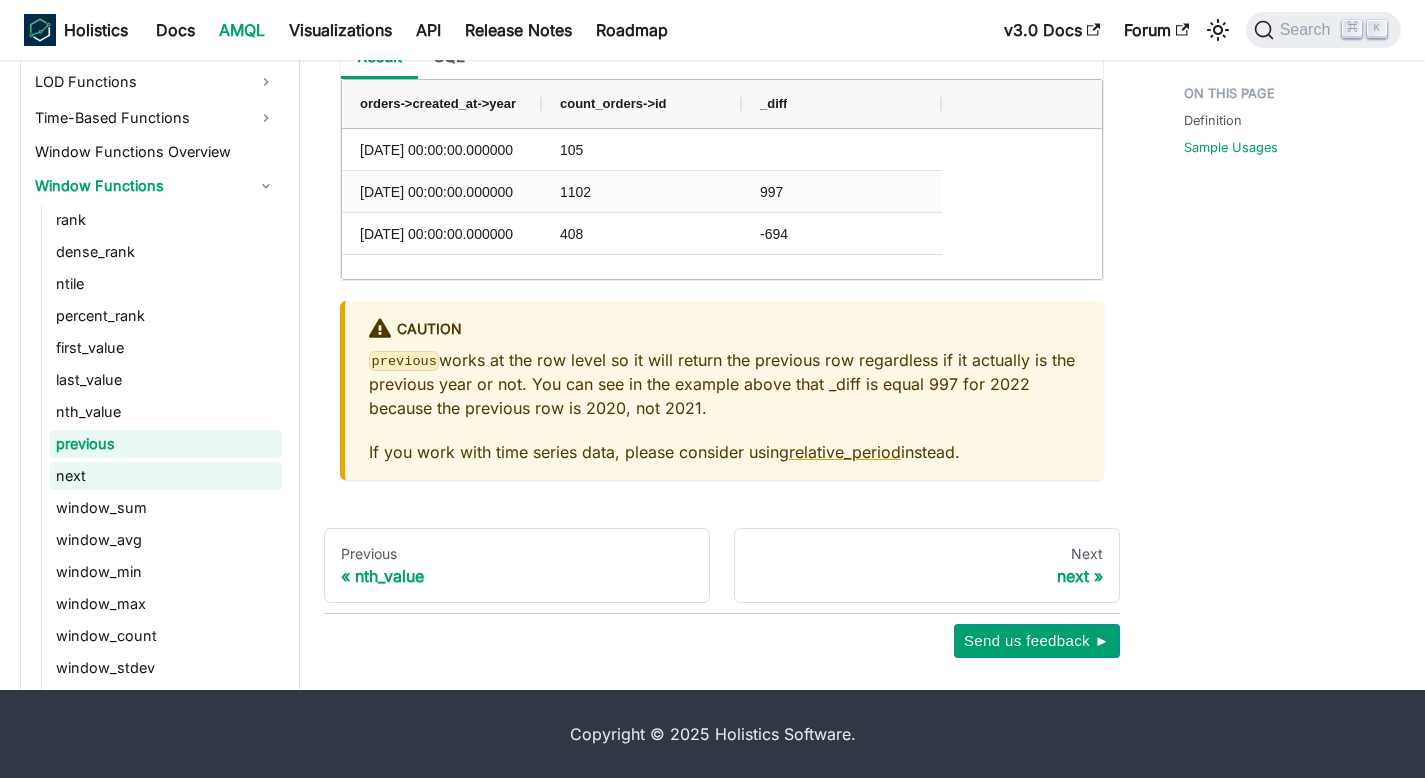 click on "next" at bounding box center [166, 476] 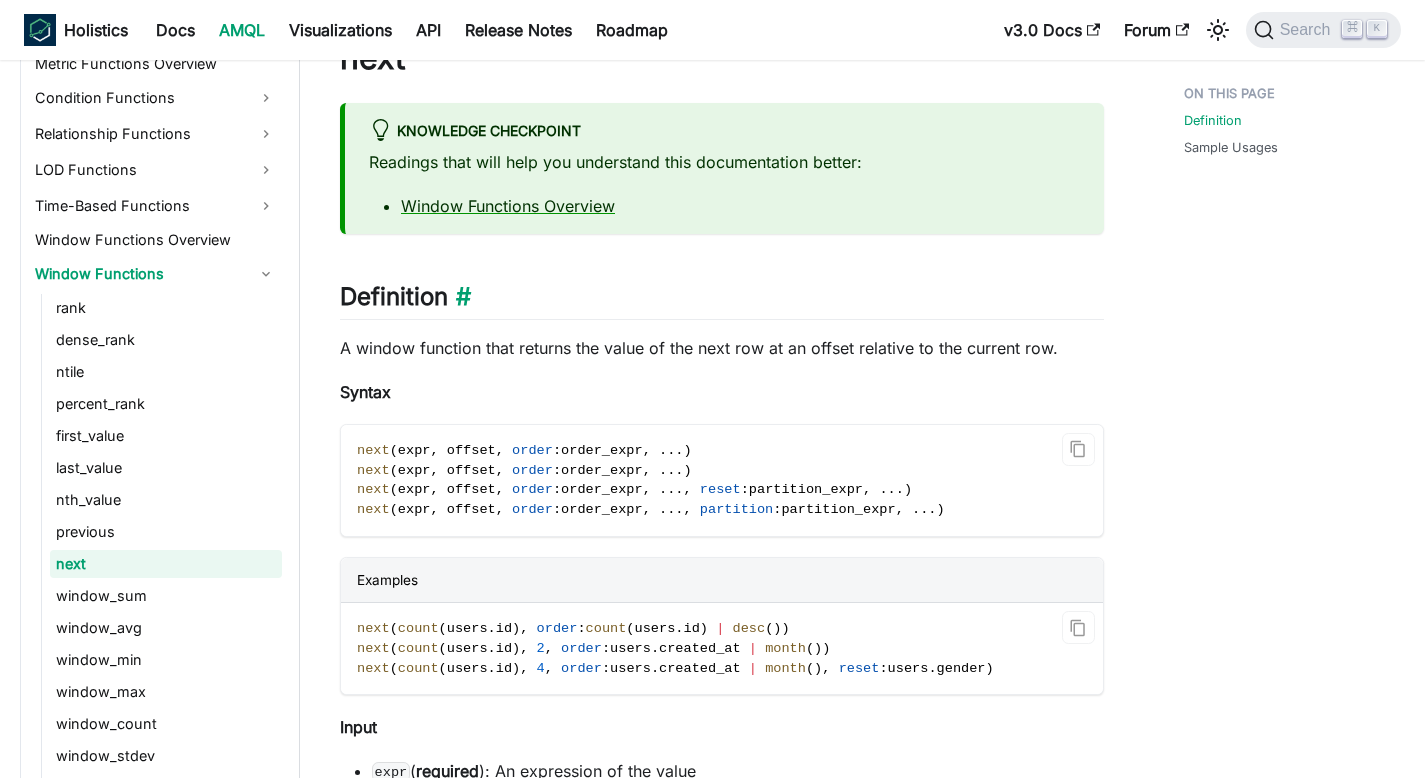 scroll, scrollTop: 305, scrollLeft: 0, axis: vertical 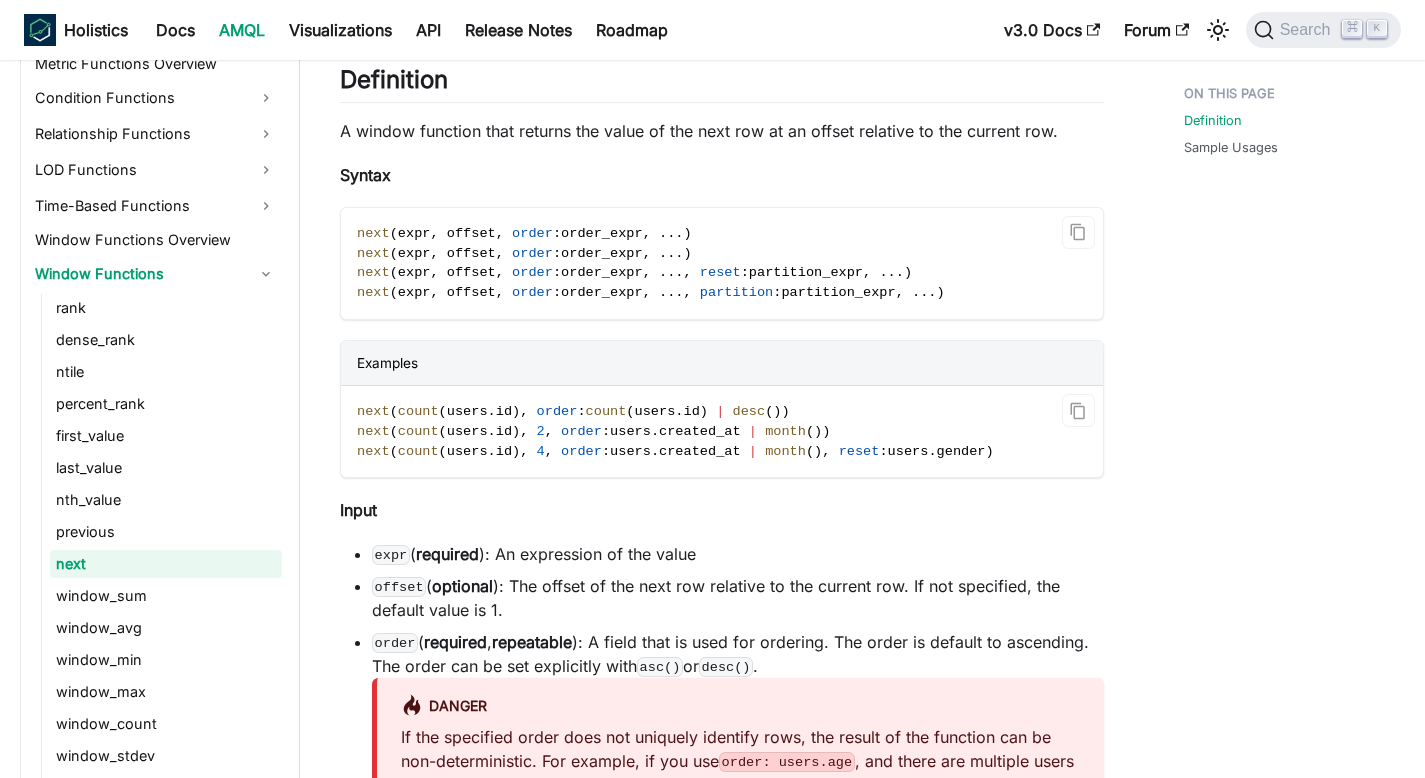 click on "reset" at bounding box center [859, 451] 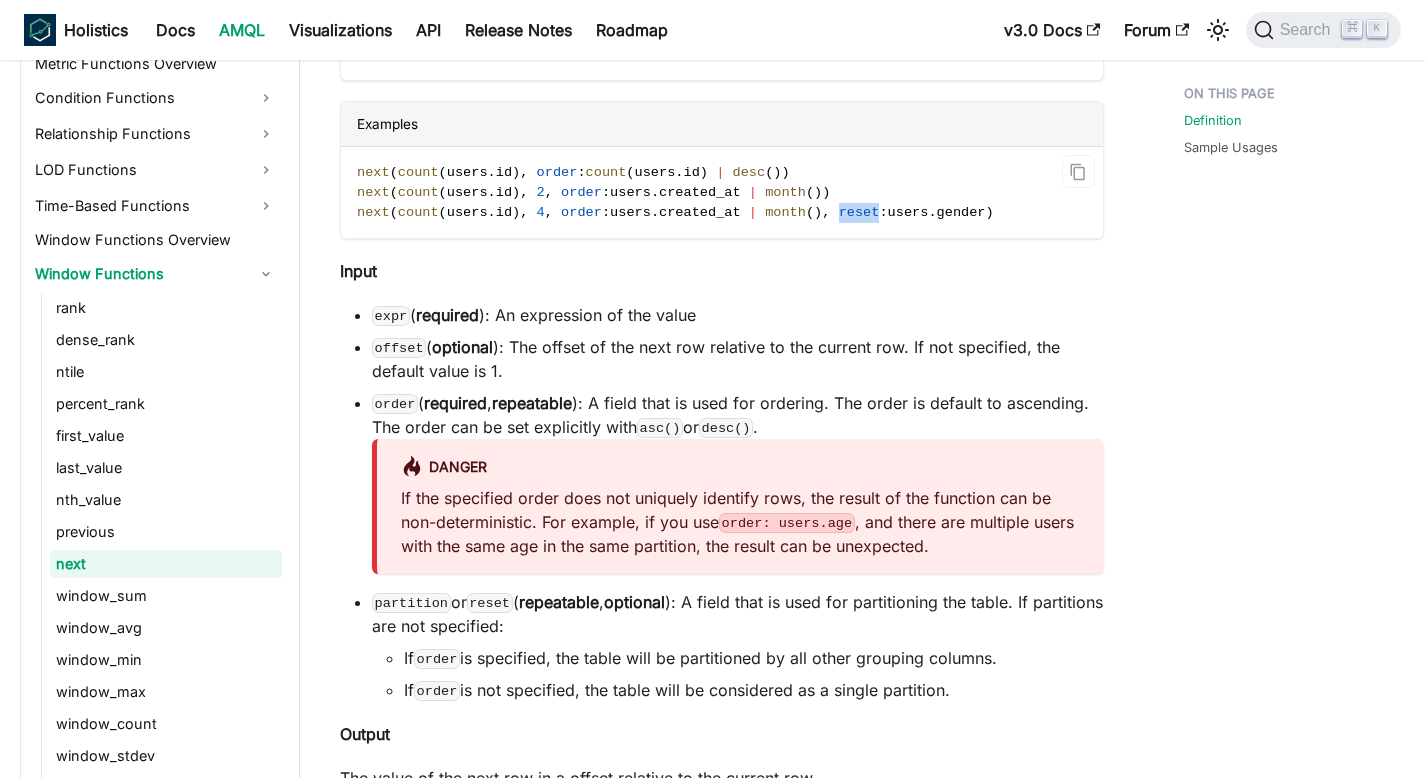 scroll, scrollTop: 546, scrollLeft: 0, axis: vertical 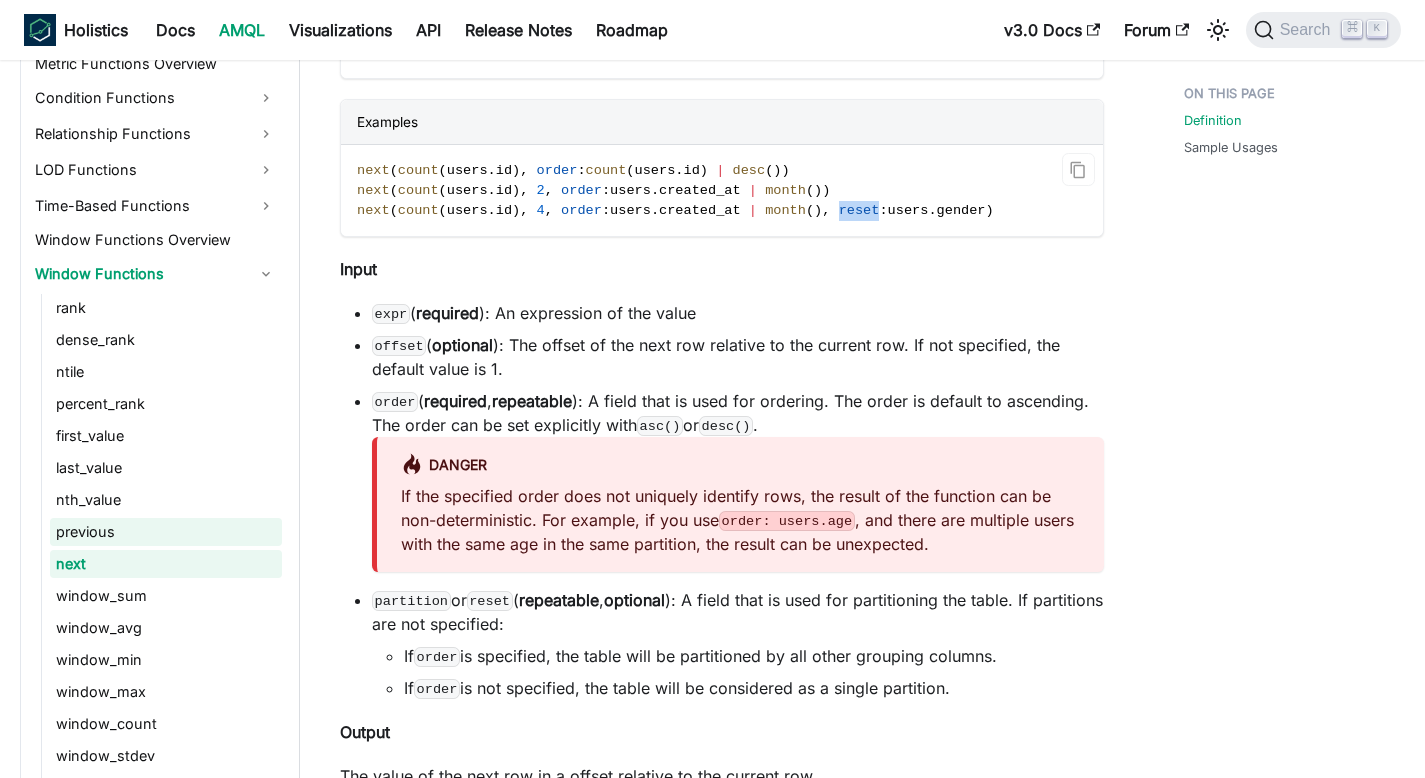 click on "previous" at bounding box center (166, 532) 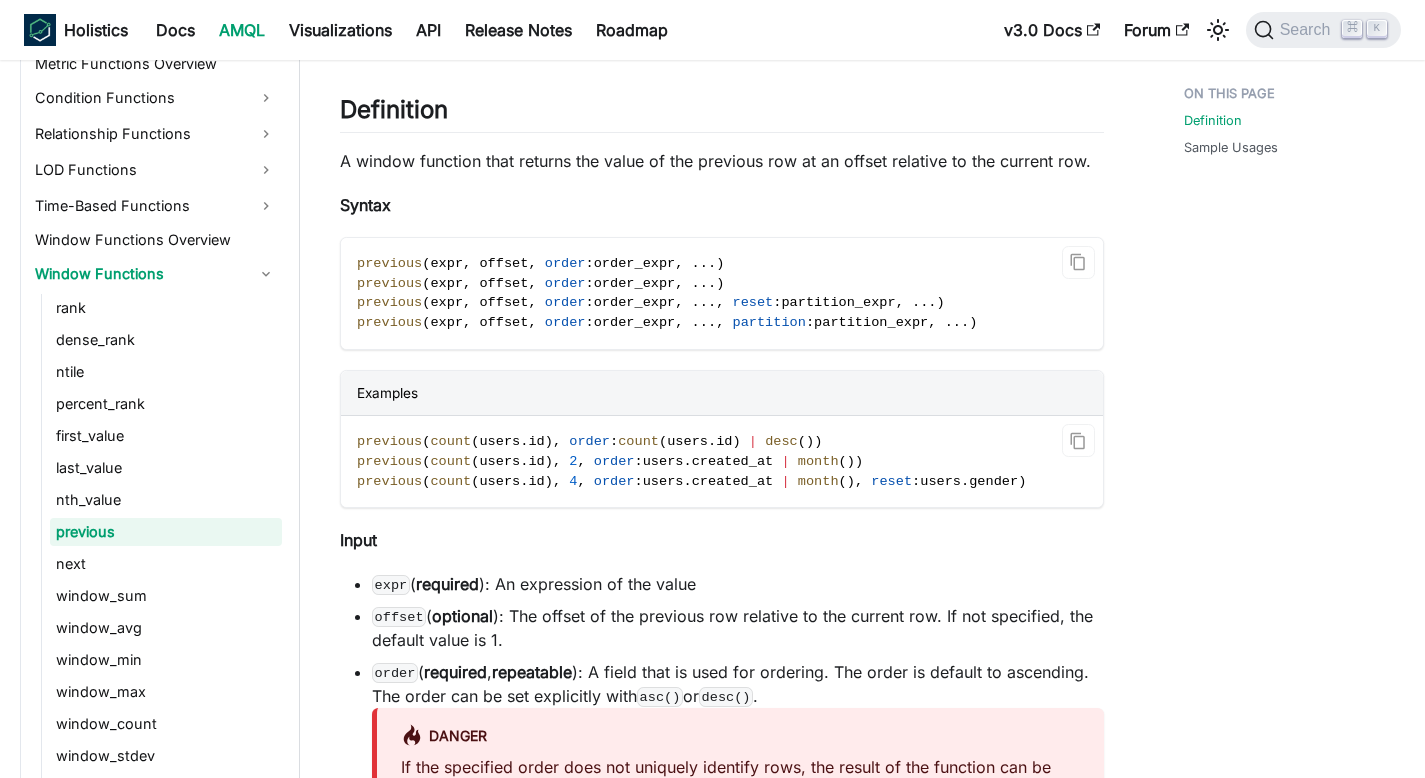 scroll, scrollTop: 0, scrollLeft: 0, axis: both 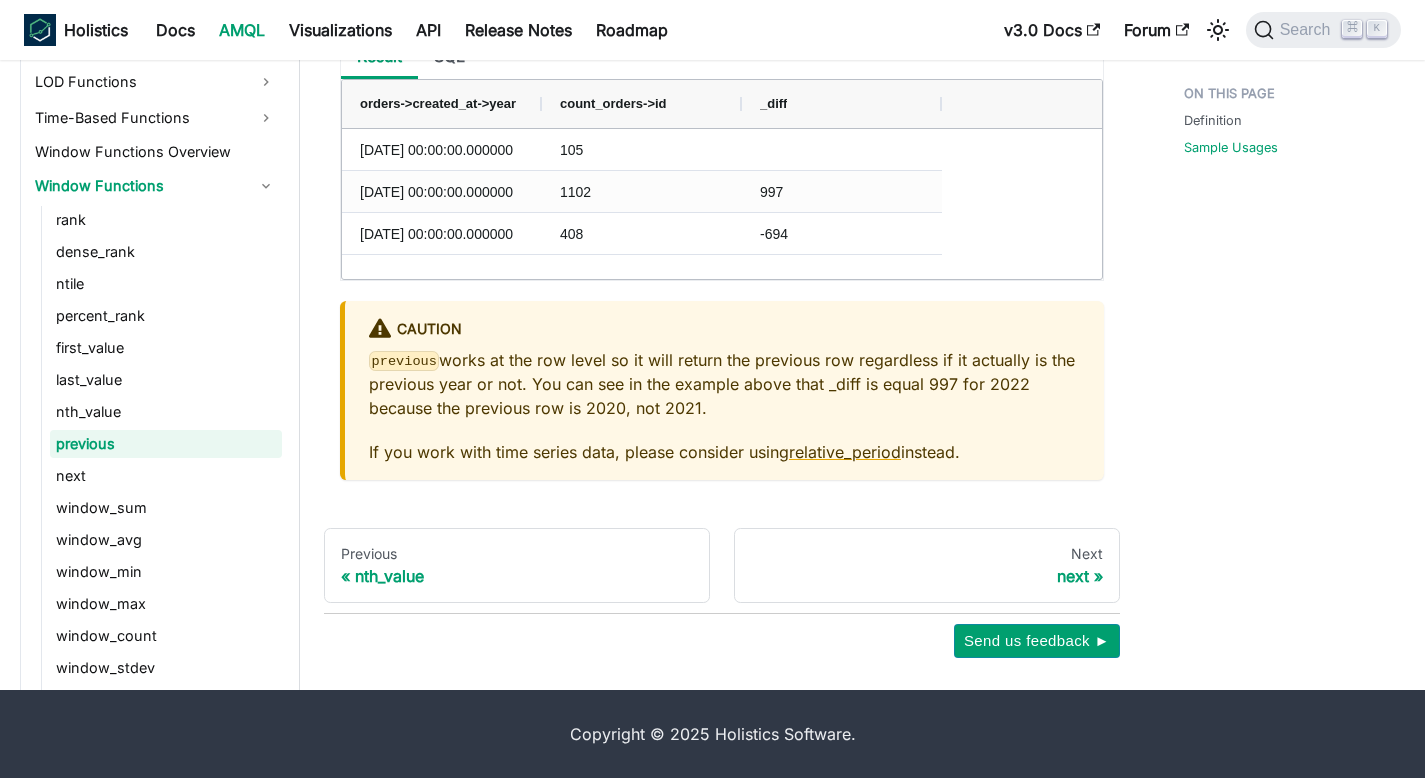 drag, startPoint x: 343, startPoint y: 148, endPoint x: 992, endPoint y: 453, distance: 717.0955 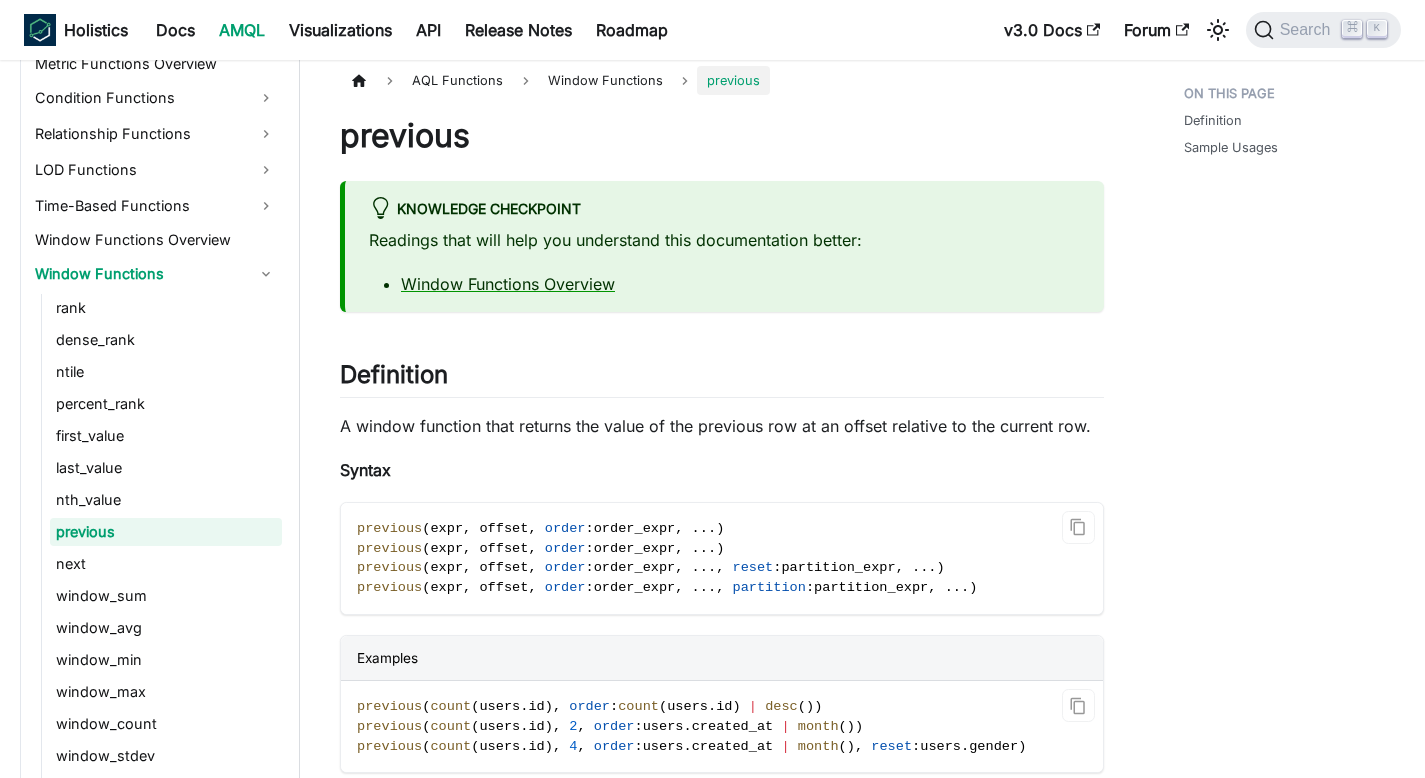 scroll, scrollTop: 0, scrollLeft: 0, axis: both 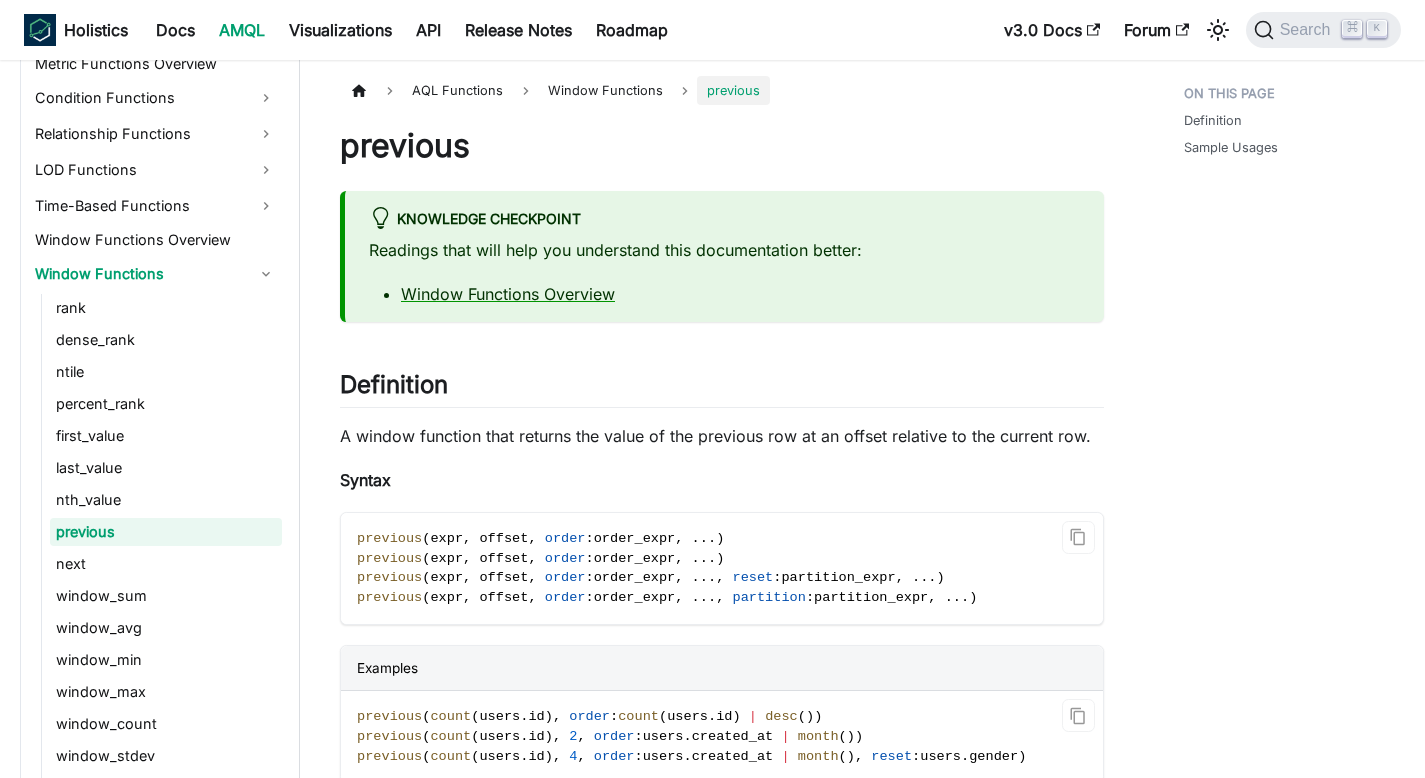 click on "previous Knowledge Checkpoint Readings that will help you understand this documentation better: Window Functions Overview Definition ​ A window function that returns the value of the previous row at an offset relative to the current row. Syntax previous ( expr ,   offset ,   order :  order_expr ,   . . . ) previous ( expr ,   offset ,   order :  order_expr ,   . . . ) previous ( expr ,   offset ,   order :  order_expr ,   . . . ,   reset :  partition_expr ,   . . . ) previous ( expr ,   offset ,   order :  order_expr ,   . . . ,   partition :  partition_expr ,   . . . ) Examples previous ( count ( users . id ) ,   order :  count ( users . id )   |   desc ( ) ) previous ( count ( users . id ) ,   2 ,   order :  users . created_at   |   month ( ) ) previous ( count ( users . id ) ,   4 ,   order :  users . created_at   |   month ( ) ,   reset :  users . gender ) Input expr  ( required ): An expression of the value offset  ( optional order  ( required ,  repeatable asc()  or  desc() . danger order: users.age {" at bounding box center (722, 1168) 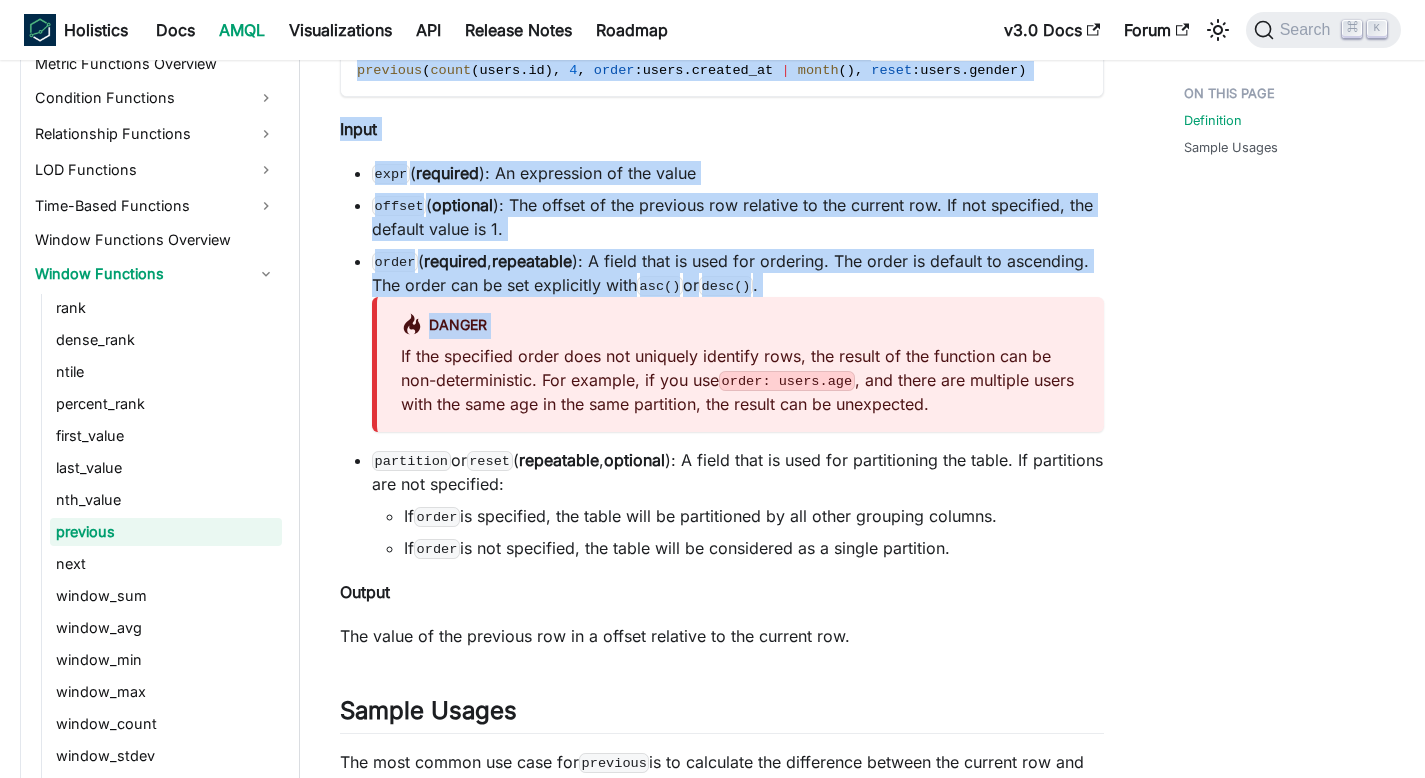 scroll, scrollTop: 1430, scrollLeft: 0, axis: vertical 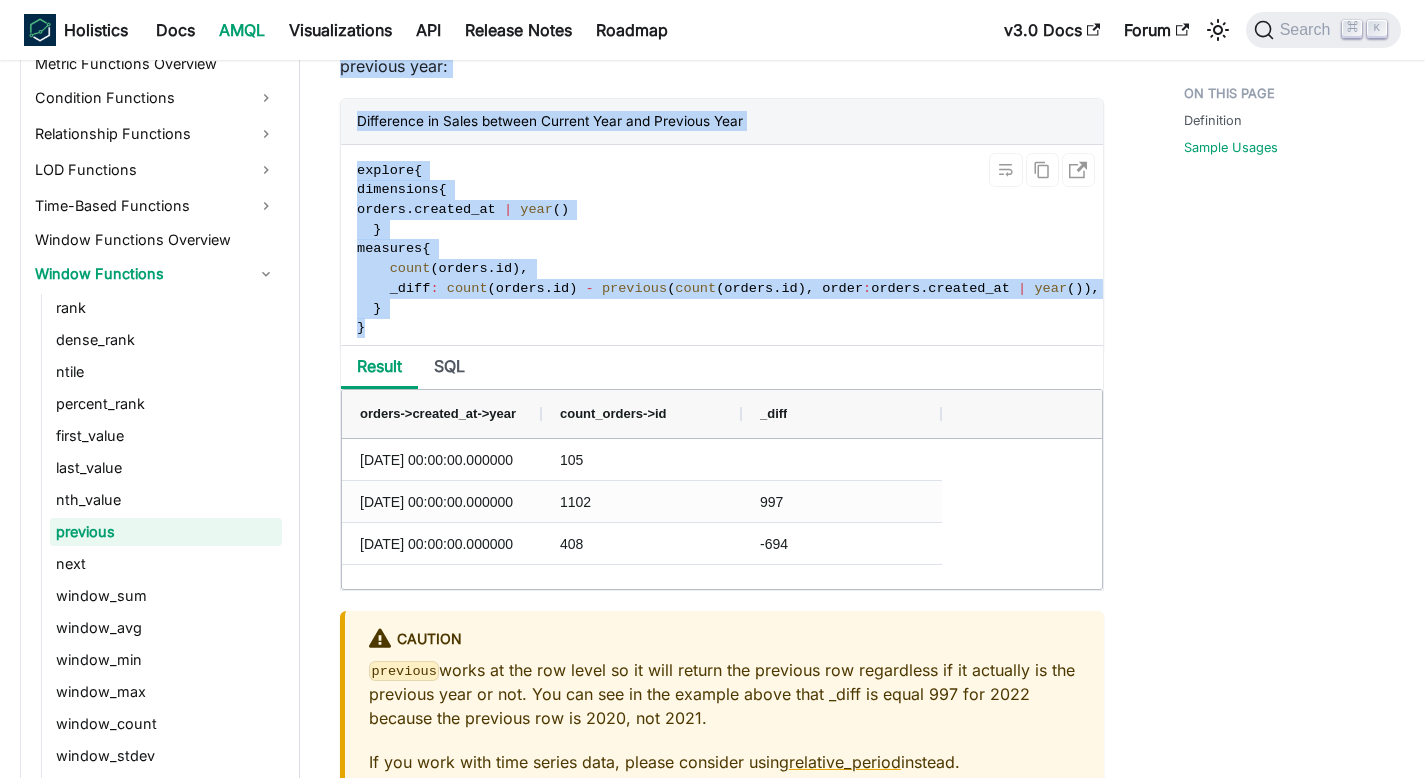 click on "previous Knowledge Checkpoint Readings that will help you understand this documentation better: Window Functions Overview Definition ​ A window function that returns the value of the previous row at an offset relative to the current row. Syntax previous ( expr ,   offset ,   order :  order_expr ,   . . . ) previous ( expr ,   offset ,   order :  order_expr ,   . . . ) previous ( expr ,   offset ,   order :  order_expr ,   . . . ,   reset :  partition_expr ,   . . . ) previous ( expr ,   offset ,   order :  order_expr ,   . . . ,   partition :  partition_expr ,   . . . ) Examples previous ( count ( users . id ) ,   order :  count ( users . id )   |   desc ( ) ) previous ( count ( users . id ) ,   2 ,   order :  users . created_at   |   month ( ) ) previous ( count ( users . id ) ,   4 ,   order :  users . created_at   |   month ( ) ,   reset :  users . gender ) Input expr  ( required ): An expression of the value offset  ( optional order  ( required ,  repeatable asc()  or  desc() . danger order: users.age {" at bounding box center (722, -262) 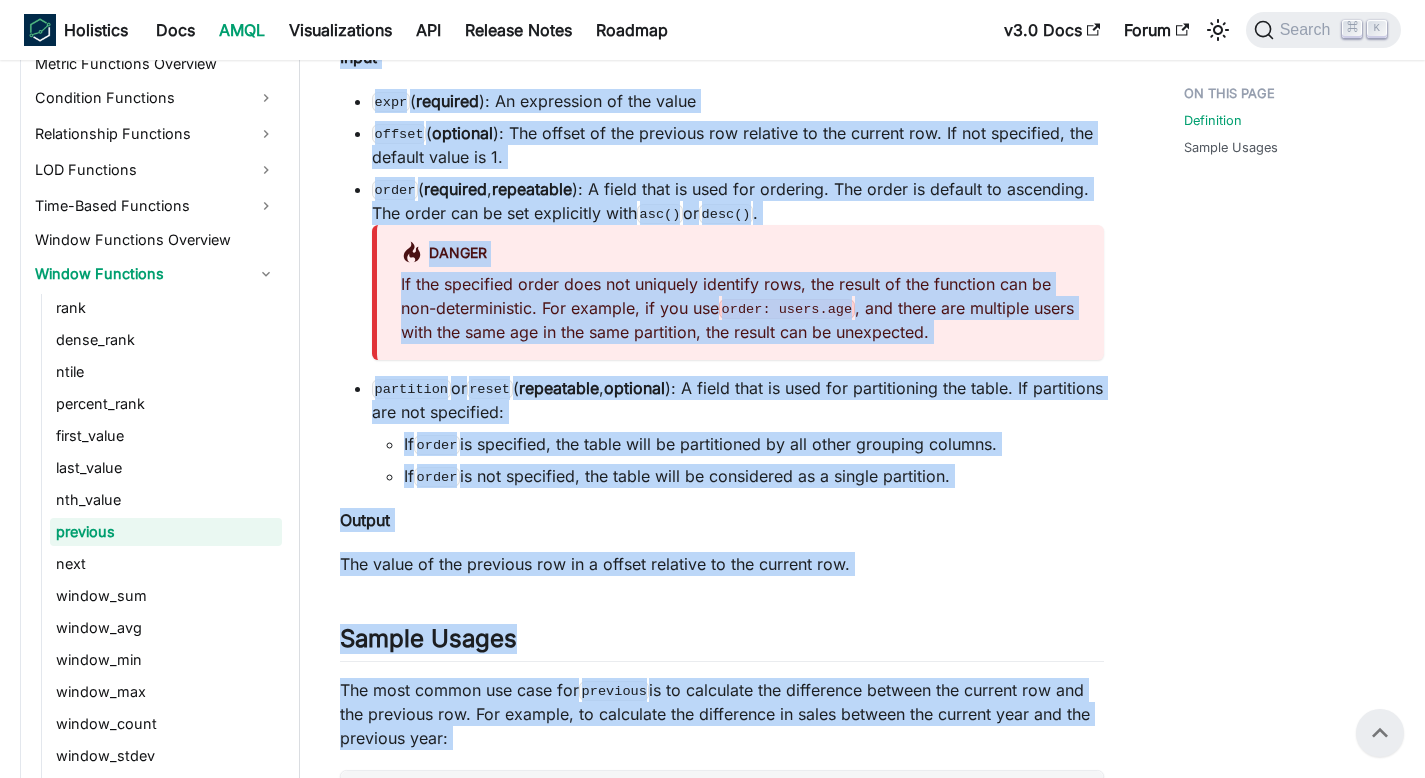 scroll, scrollTop: 755, scrollLeft: 0, axis: vertical 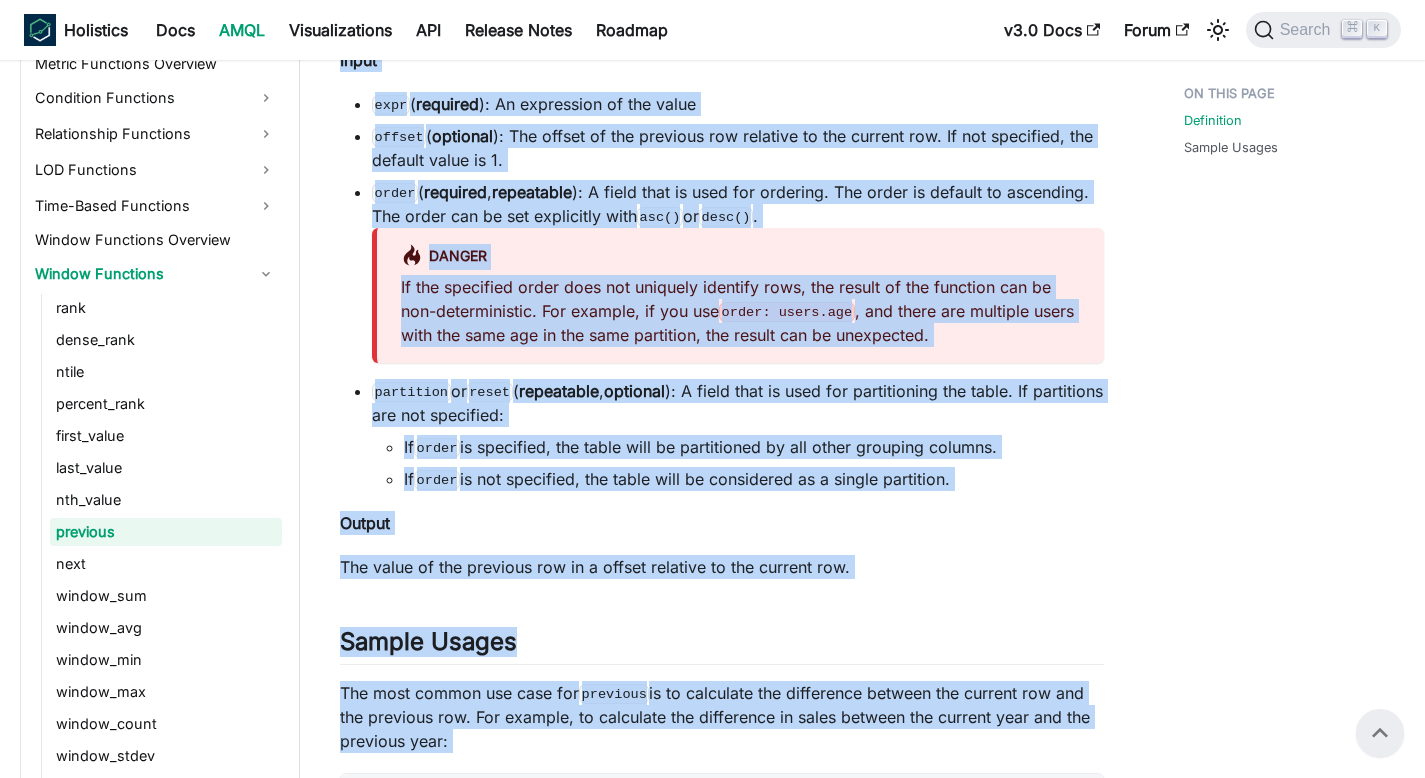 click on "offset  ( optional ): The offset of the previous row relative to the current row. If not specified, the default value is 1." at bounding box center (738, 148) 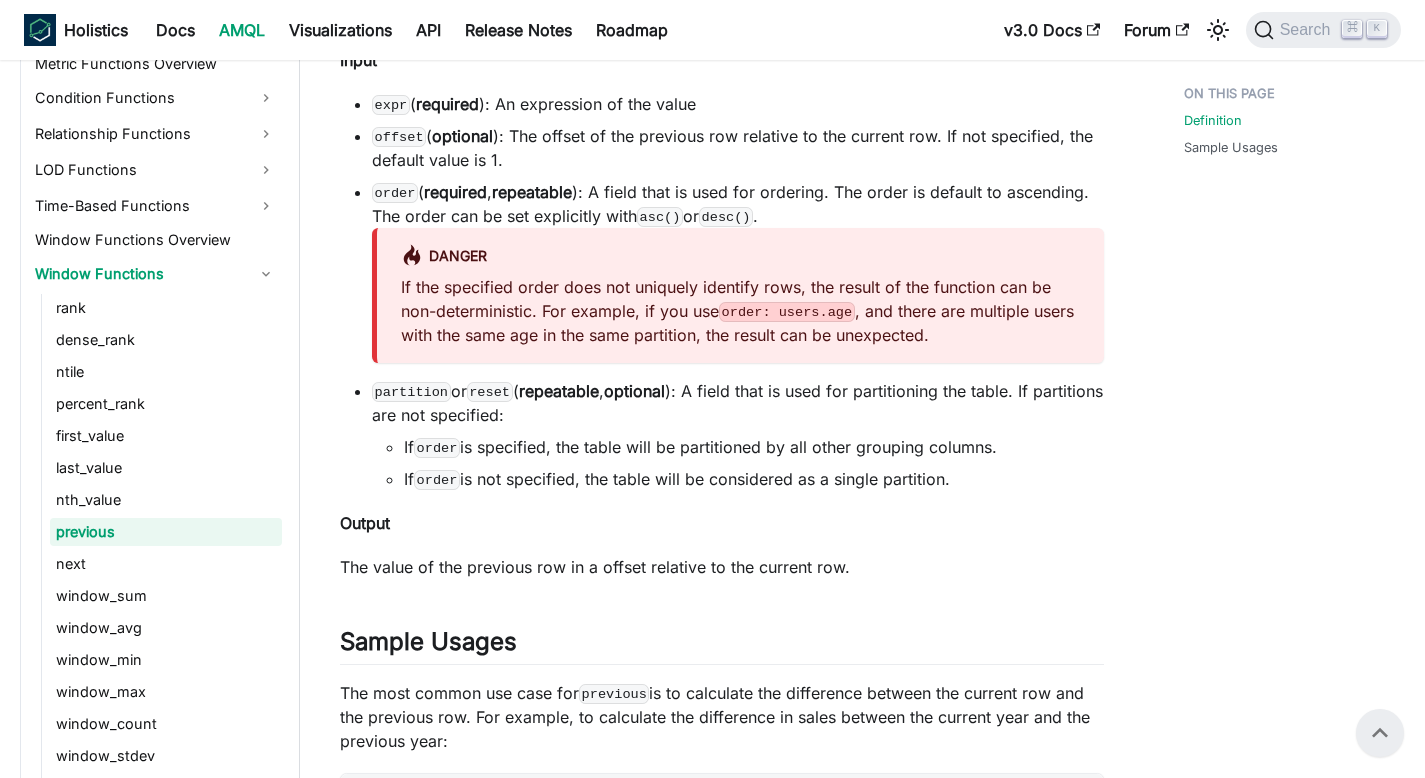 click on "If  order  is not specified, the table will be considered as a single partition." at bounding box center (754, 479) 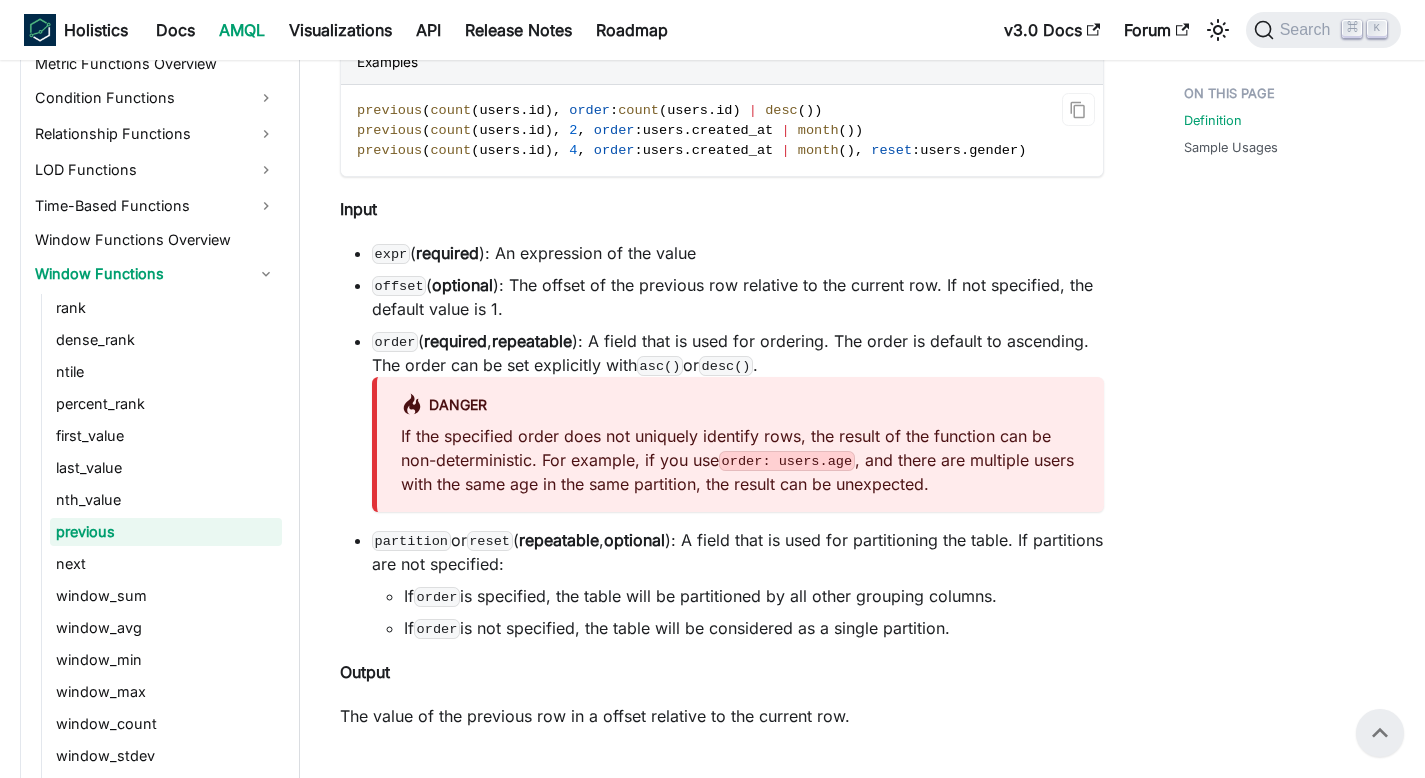 scroll, scrollTop: 442, scrollLeft: 0, axis: vertical 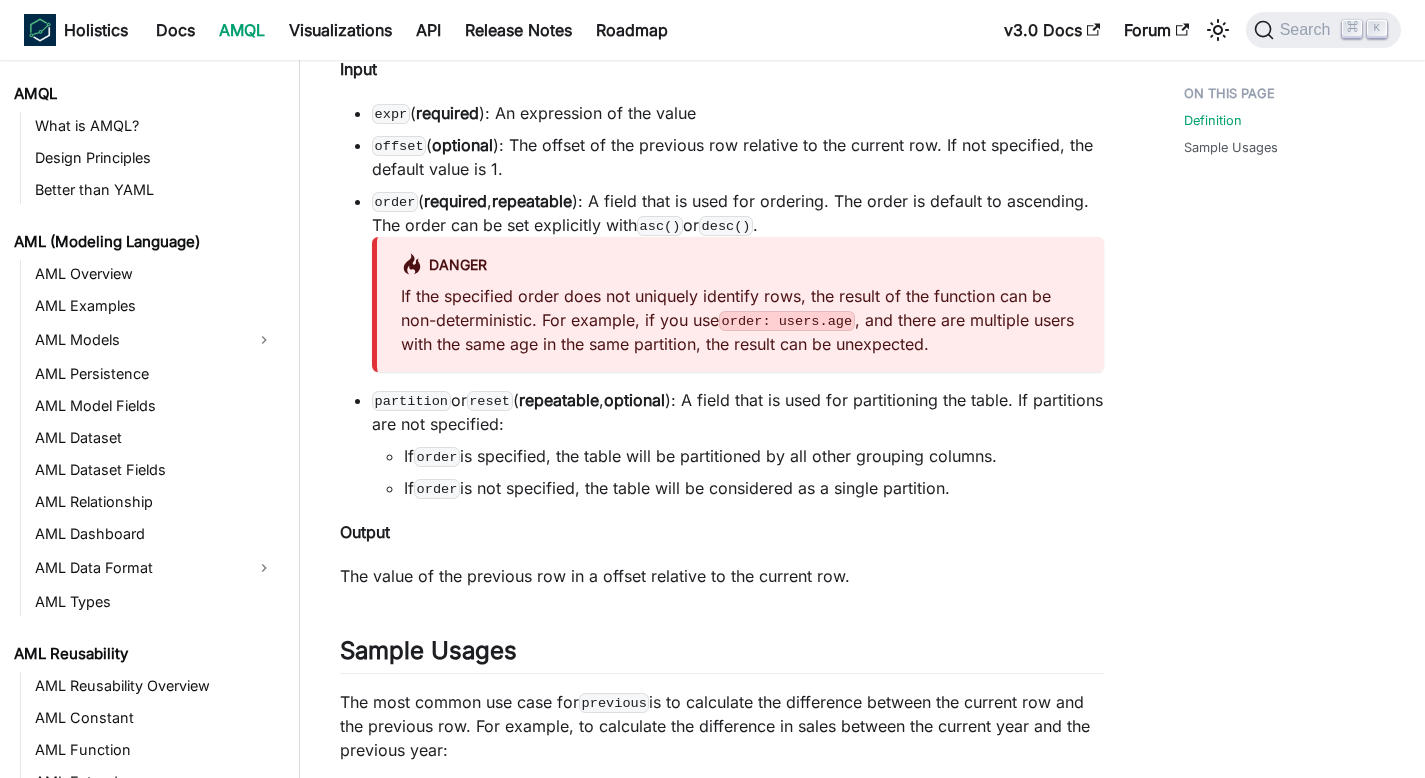 click on "partition  or  reset  ( repeatable ,  optional ): A field that is used for partitioning the table. If partitions are not specified: If  order  is specified, the table will be partitioned by all other grouping columns. If  order  is not specified, the table will be considered as a single partition." at bounding box center (738, 444) 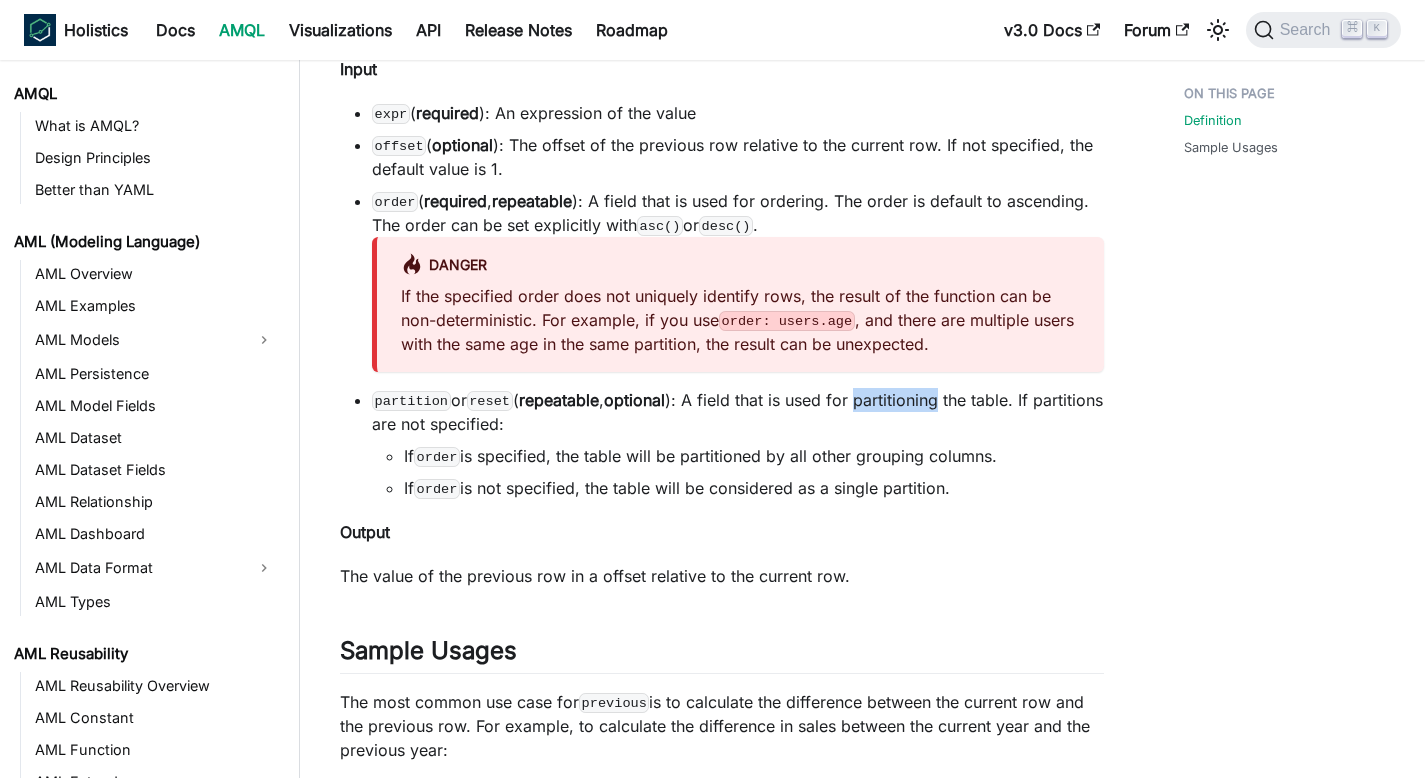 click on "partition  or  reset  ( repeatable ,  optional ): A field that is used for partitioning the table. If partitions are not specified: If  order  is specified, the table will be partitioned by all other grouping columns. If  order  is not specified, the table will be considered as a single partition." at bounding box center [738, 444] 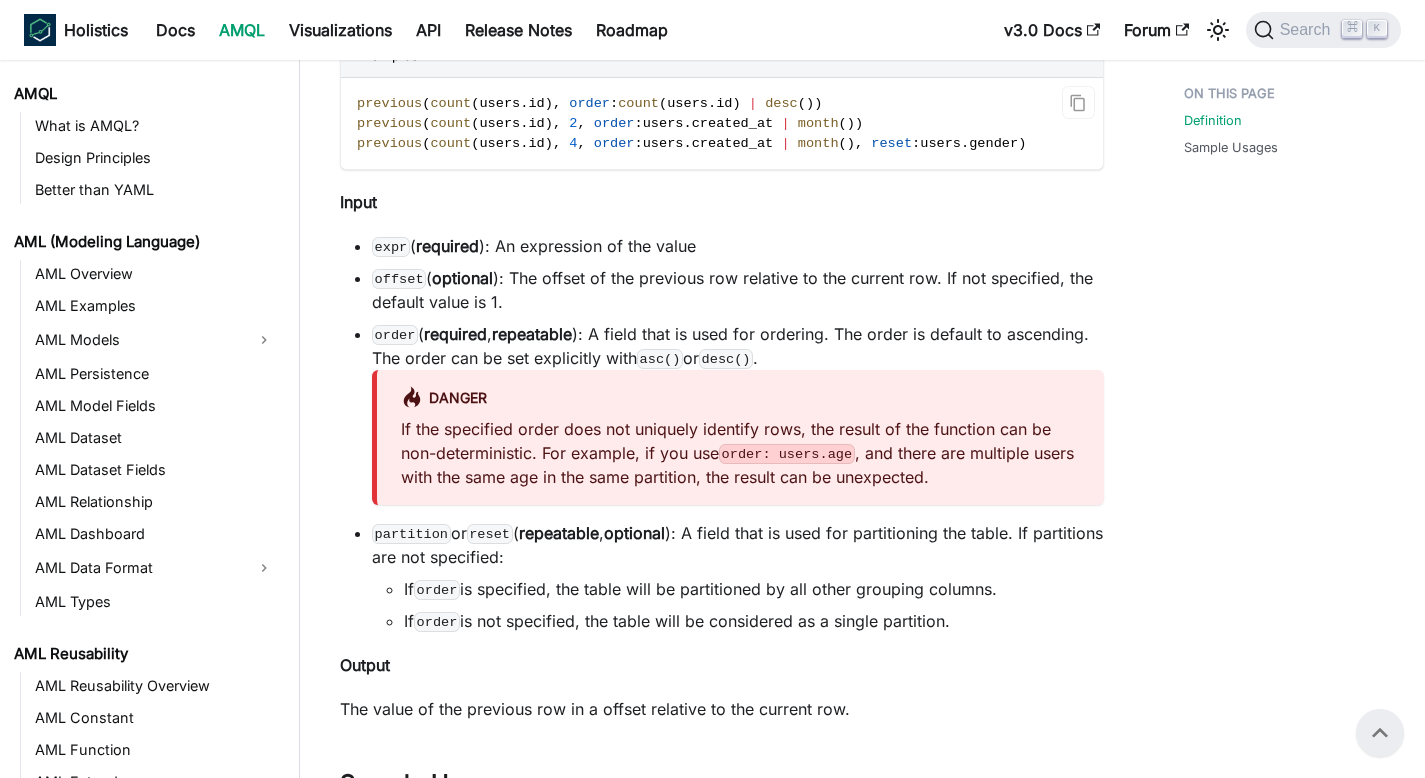 click on "expr  ( required ): An expression of the value" at bounding box center (738, 246) 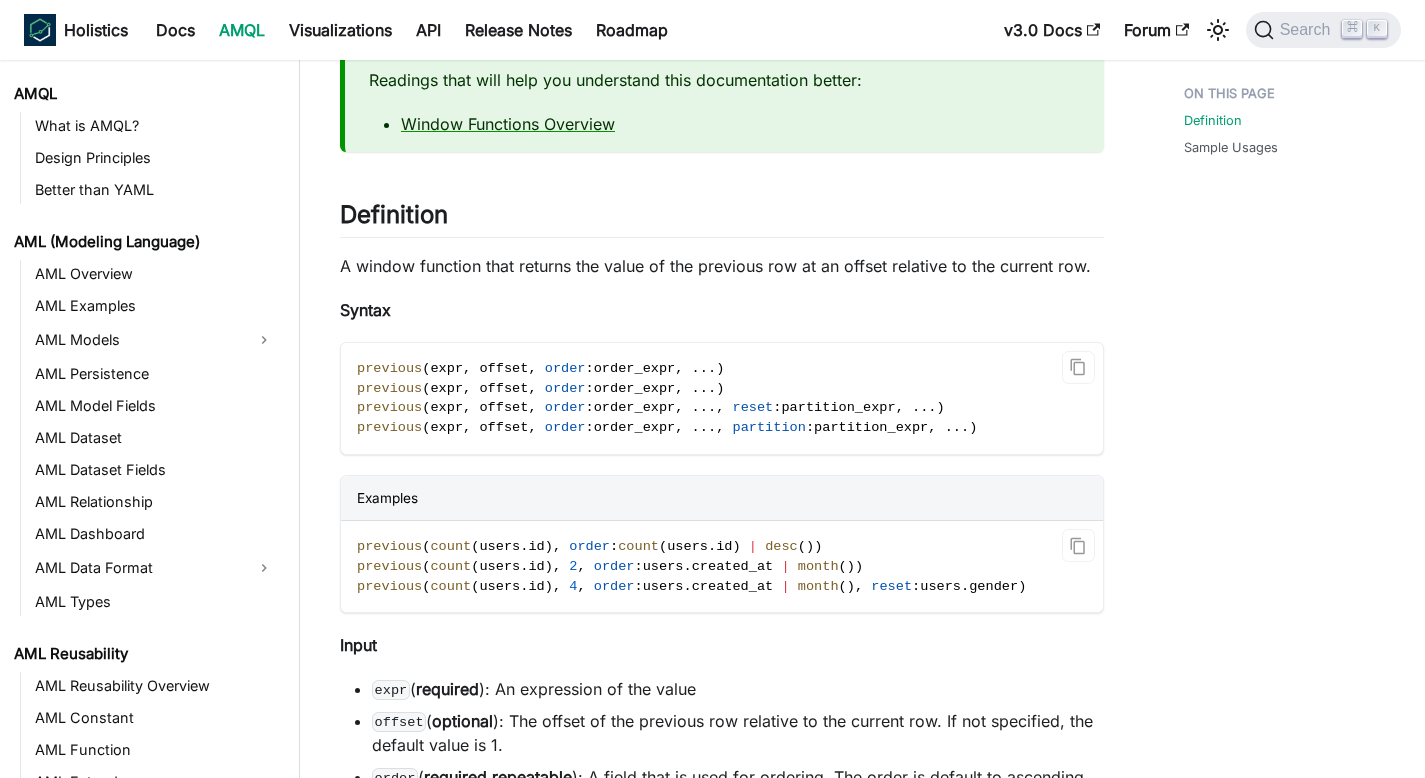 scroll, scrollTop: 0, scrollLeft: 0, axis: both 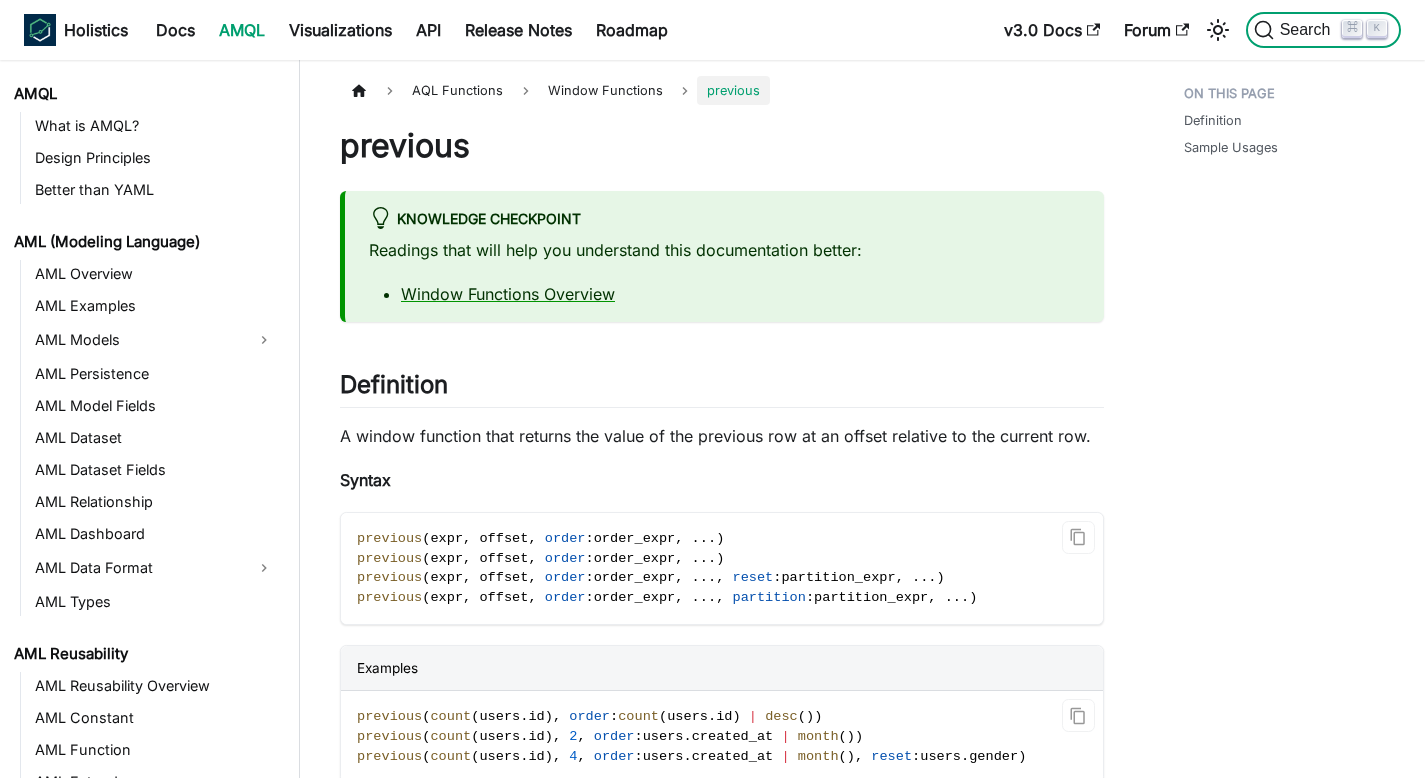 click on "Search ⌘ K" at bounding box center (1323, 30) 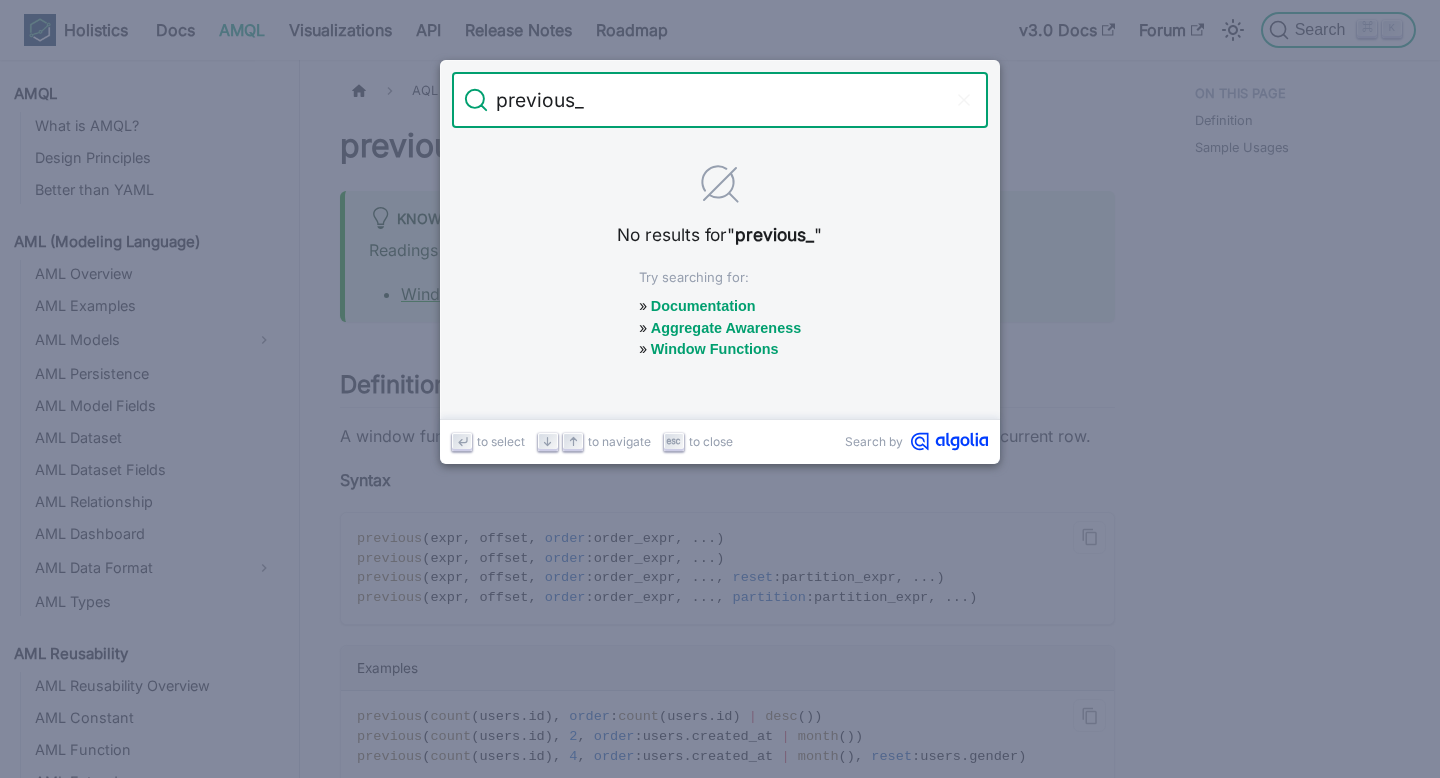 type on "previous" 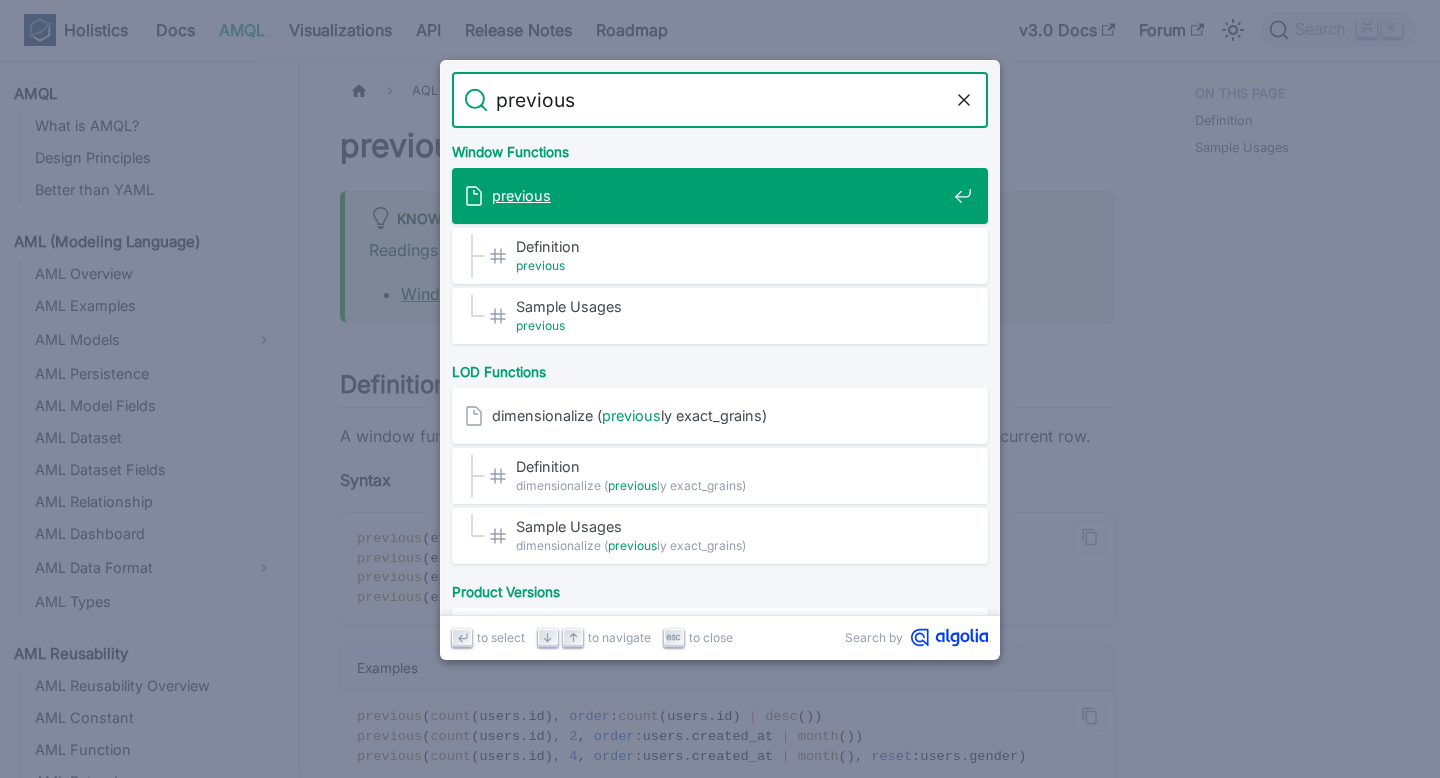 click on "previous" at bounding box center [719, 195] 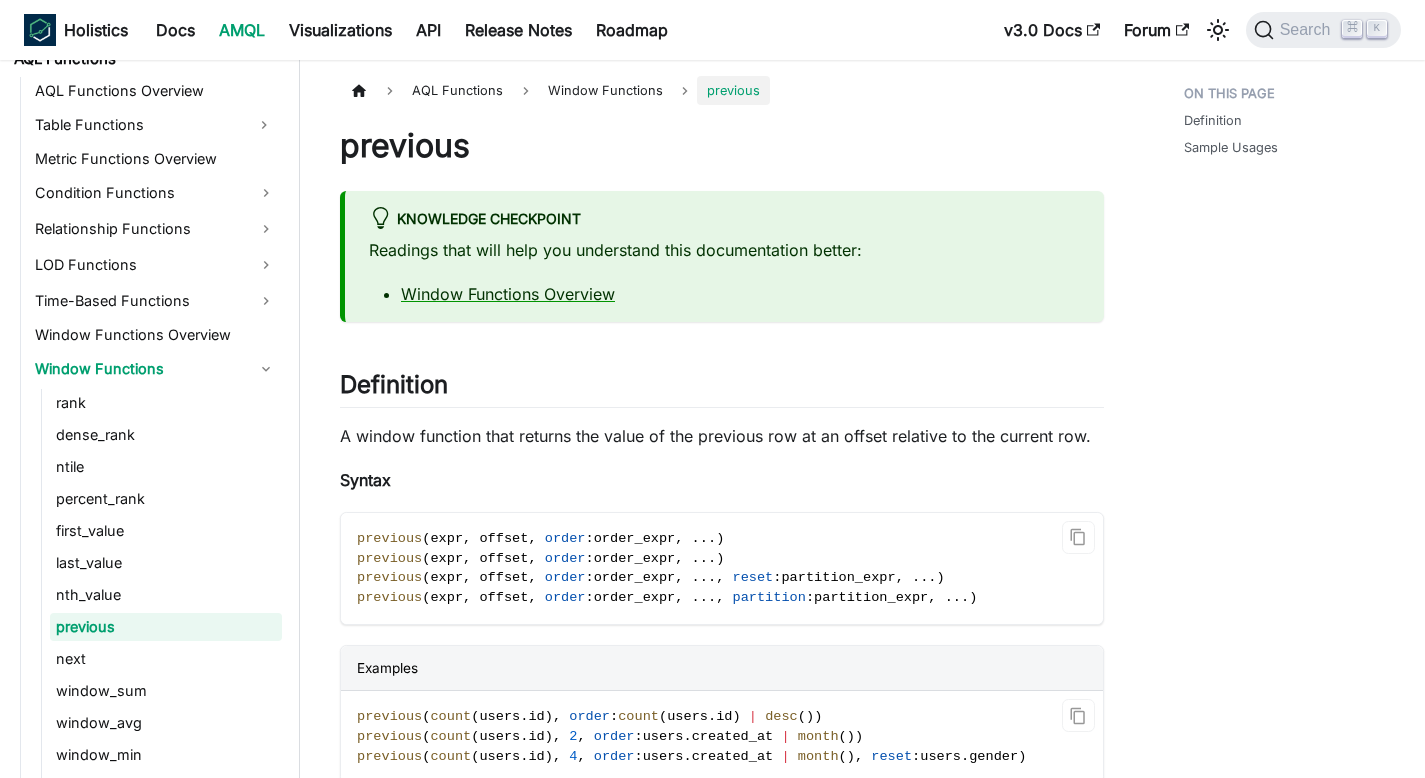 scroll, scrollTop: 1433, scrollLeft: 0, axis: vertical 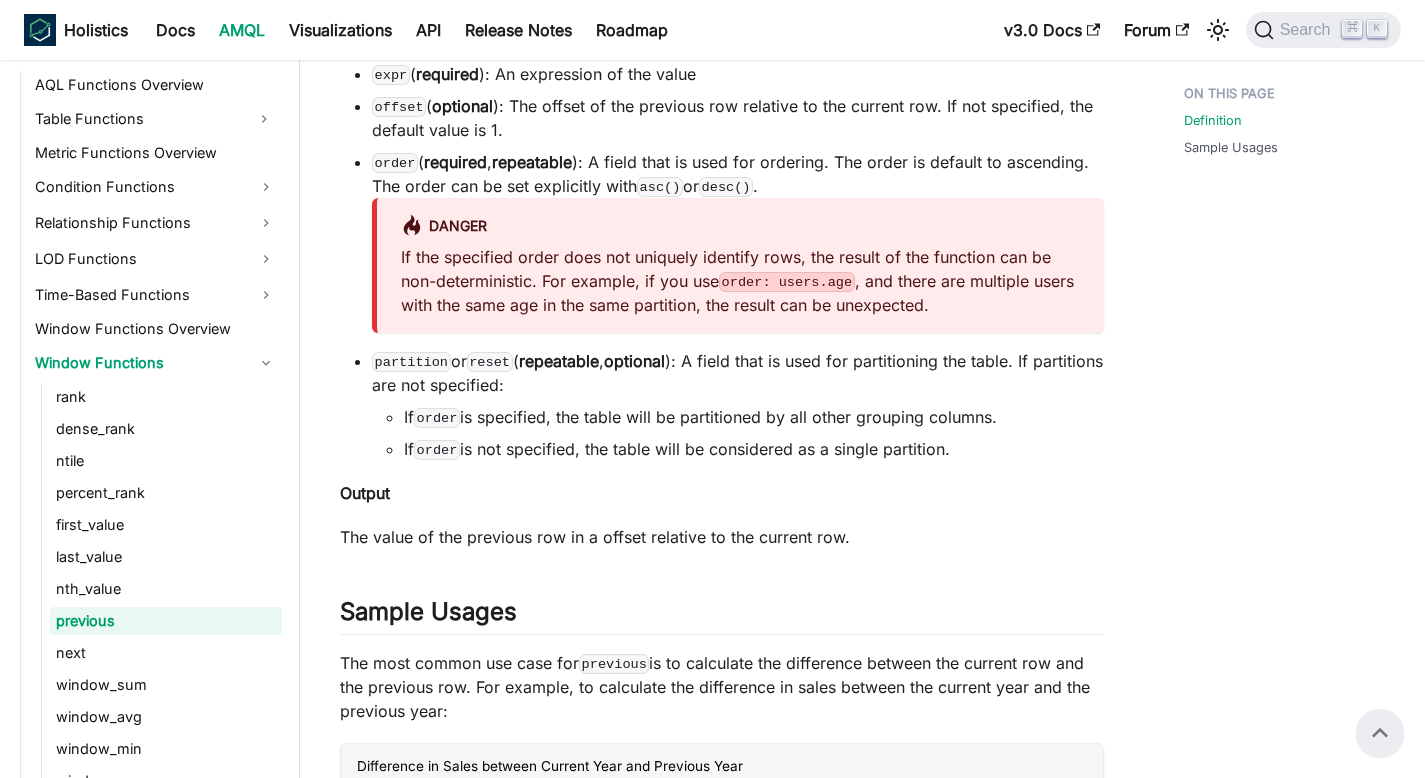 click on "danger If the specified order does not uniquely identify rows, the result of the function can be non-deterministic. For example, if you use  order: users.age , and there are multiple users with the same age in the same partition, the result can be unexpected." at bounding box center (738, 265) 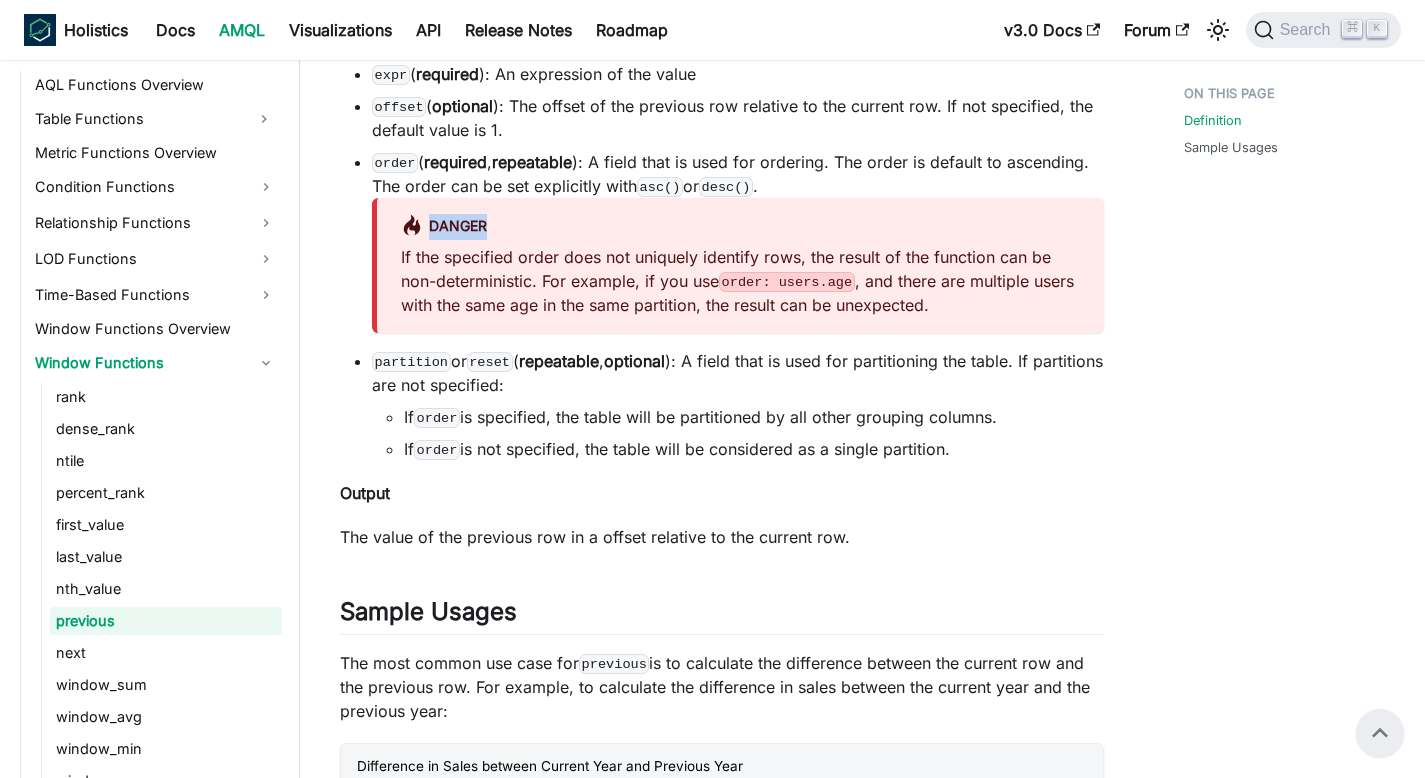 click on "danger If the specified order does not uniquely identify rows, the result of the function can be non-deterministic. For example, if you use  order: users.age , and there are multiple users with the same age in the same partition, the result can be unexpected." at bounding box center [738, 265] 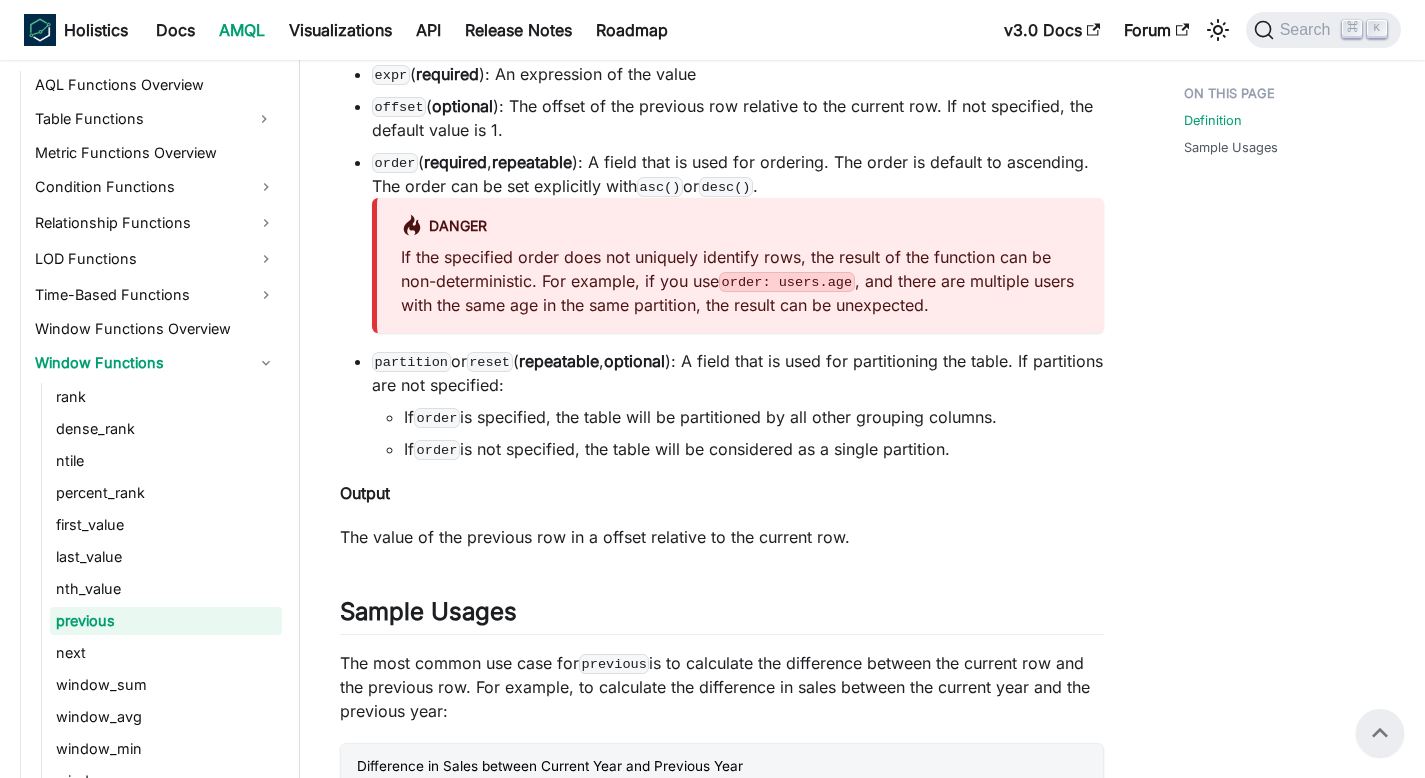 click on "order: users.age" at bounding box center (787, 282) 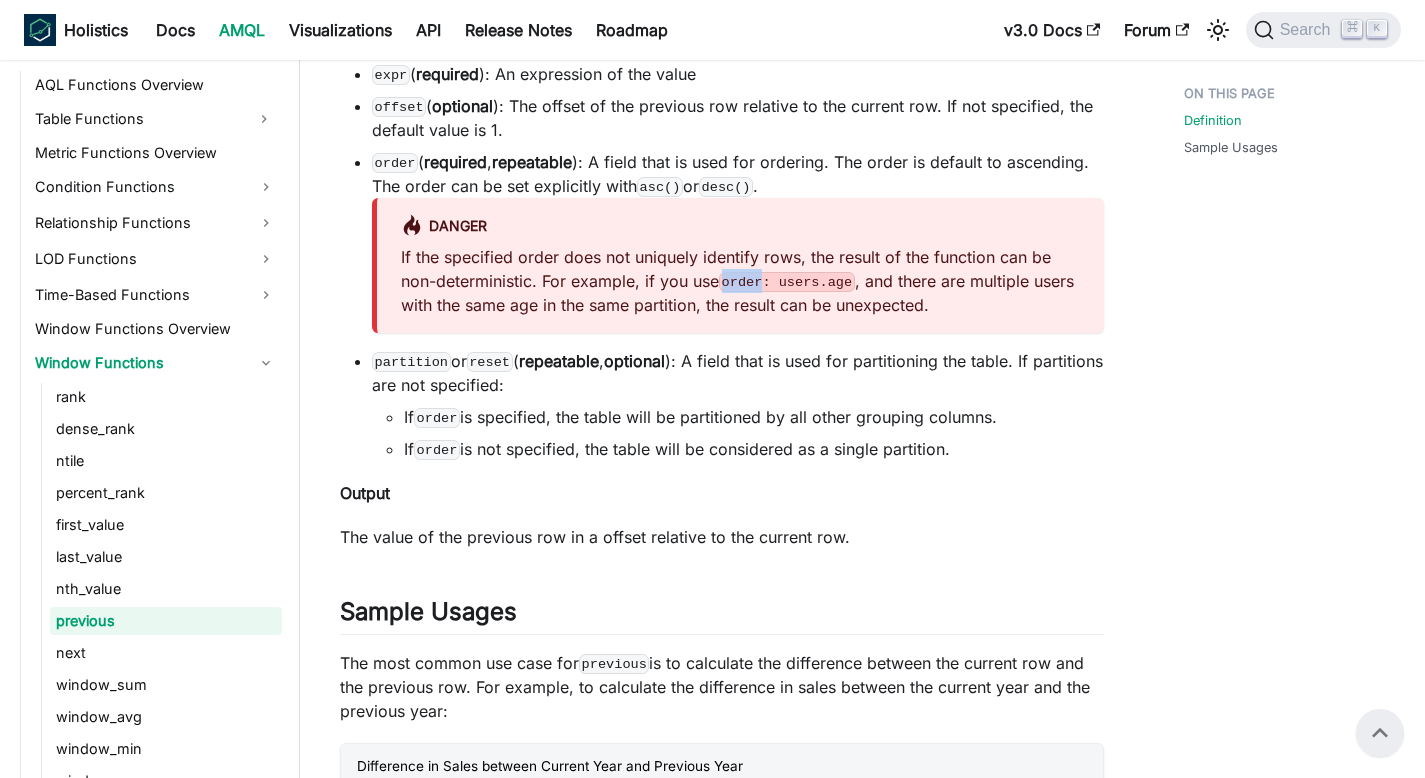 click on "order: users.age" at bounding box center (787, 282) 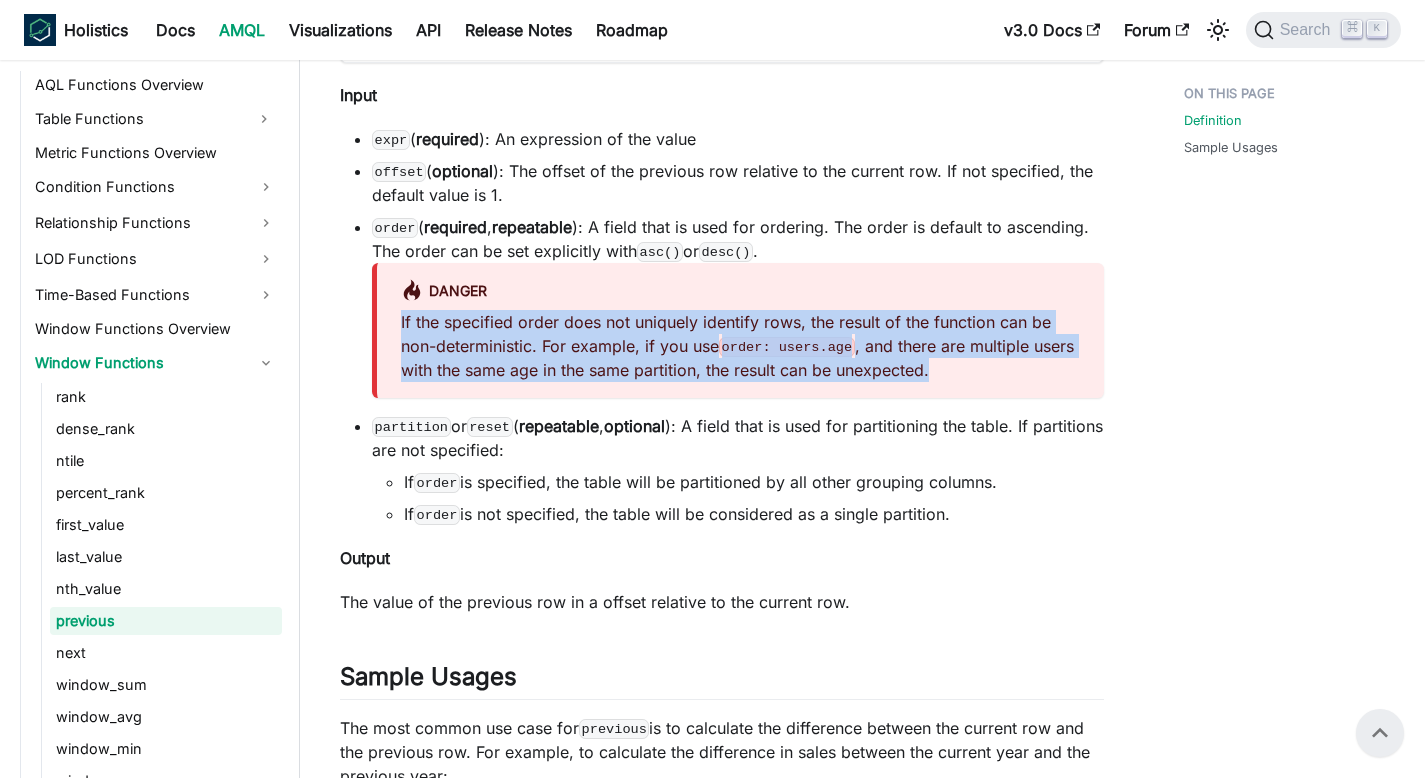 scroll, scrollTop: 714, scrollLeft: 0, axis: vertical 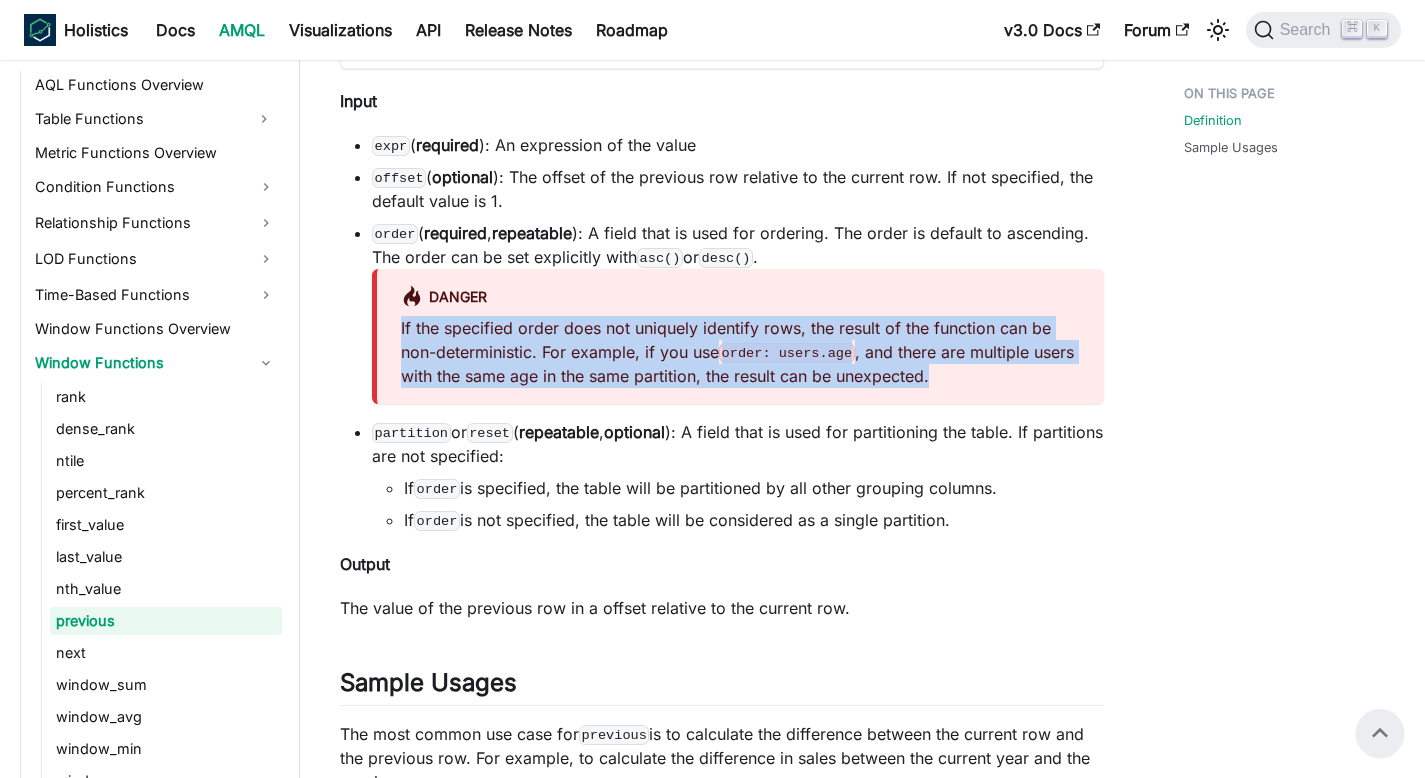 click on "order  ( required ,  repeatable ): A field that is used for ordering. The order is default to ascending. The order can be set explicitly with  asc()  or  desc() . danger If the specified order does not uniquely identify rows, the result of the function can be non-deterministic. For example, if you use  order: users.age , and there are multiple users with the same age in the same partition, the result can be unexpected." at bounding box center [738, 312] 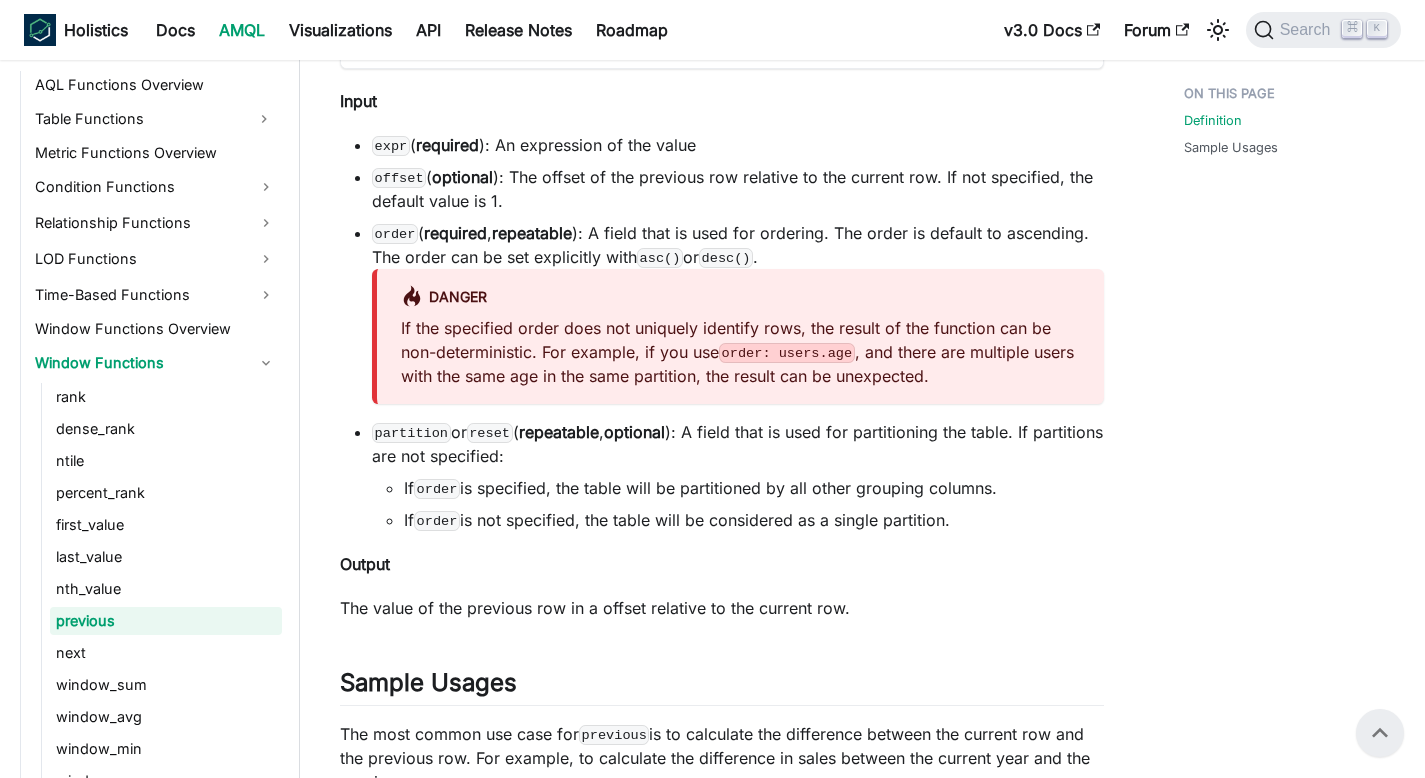 click on "order  ( required ,  repeatable ): A field that is used for ordering. The order is default to ascending. The order can be set explicitly with  asc()  or  desc() . danger If the specified order does not uniquely identify rows, the result of the function can be non-deterministic. For example, if you use  order: users.age , and there are multiple users with the same age in the same partition, the result can be unexpected." at bounding box center (738, 312) 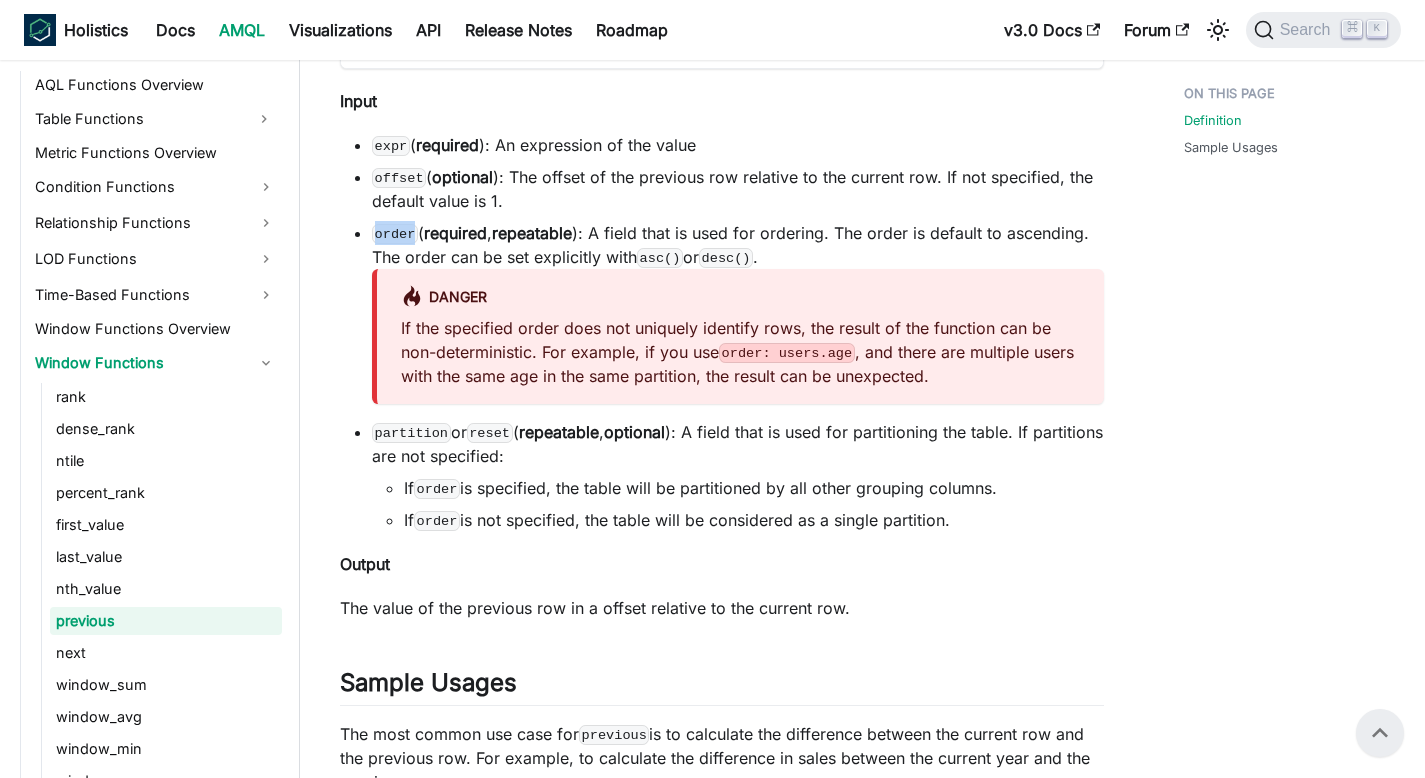 click on "order  ( required ,  repeatable ): A field that is used for ordering. The order is default to ascending. The order can be set explicitly with  asc()  or  desc() . danger If the specified order does not uniquely identify rows, the result of the function can be non-deterministic. For example, if you use  order: users.age , and there are multiple users with the same age in the same partition, the result can be unexpected." at bounding box center (738, 312) 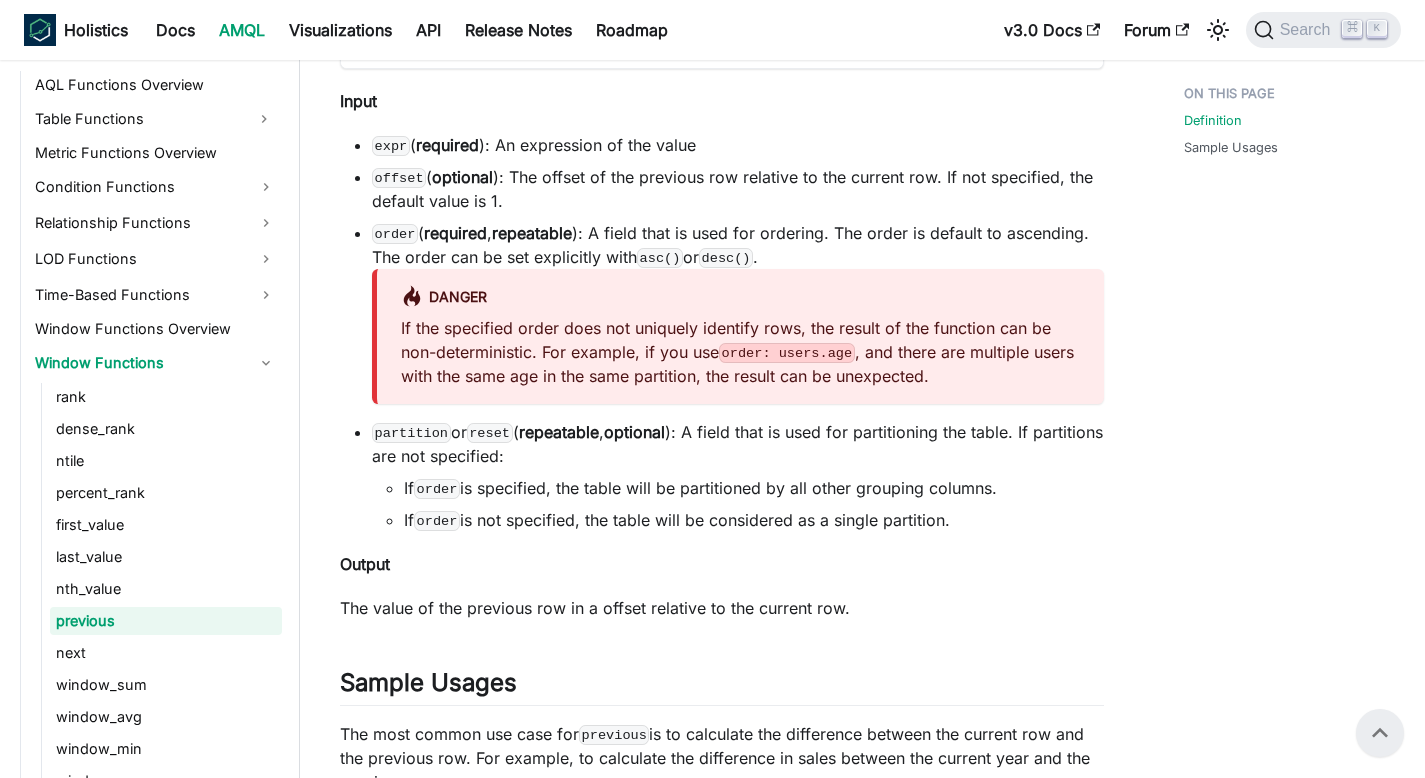 click on "offset  ( optional ): The offset of the previous row relative to the current row. If not specified, the default value is 1." at bounding box center (738, 189) 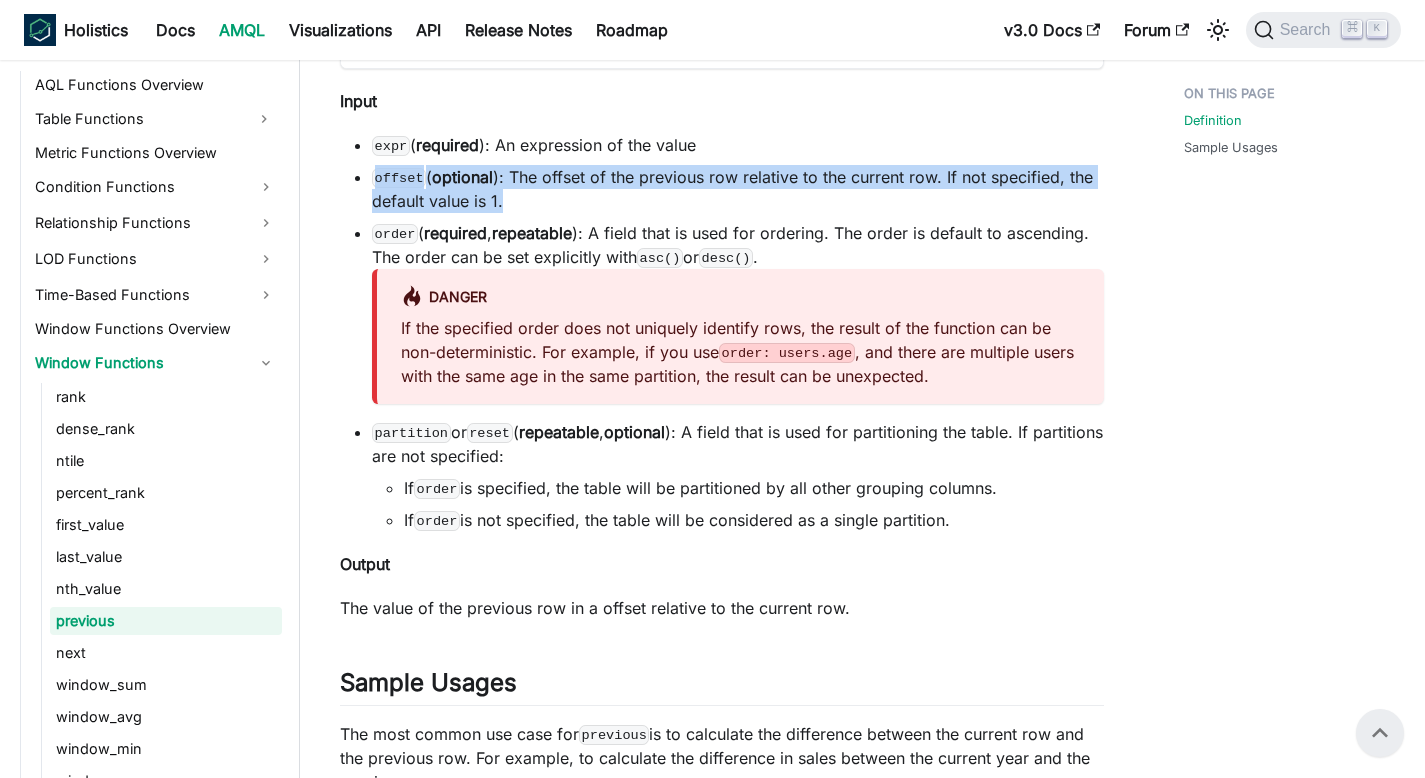 click on "offset  ( optional ): The offset of the previous row relative to the current row. If not specified, the default value is 1." at bounding box center (738, 189) 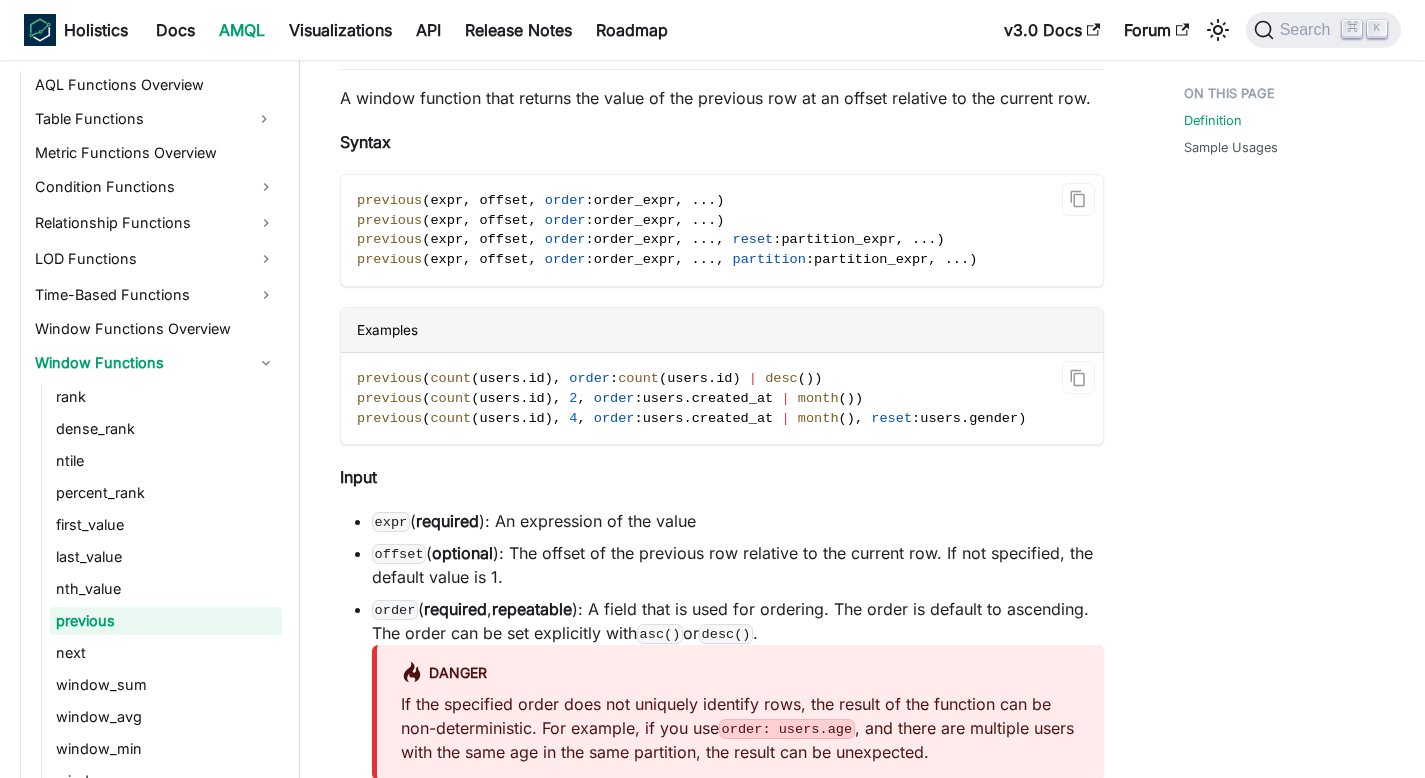 scroll, scrollTop: 343, scrollLeft: 0, axis: vertical 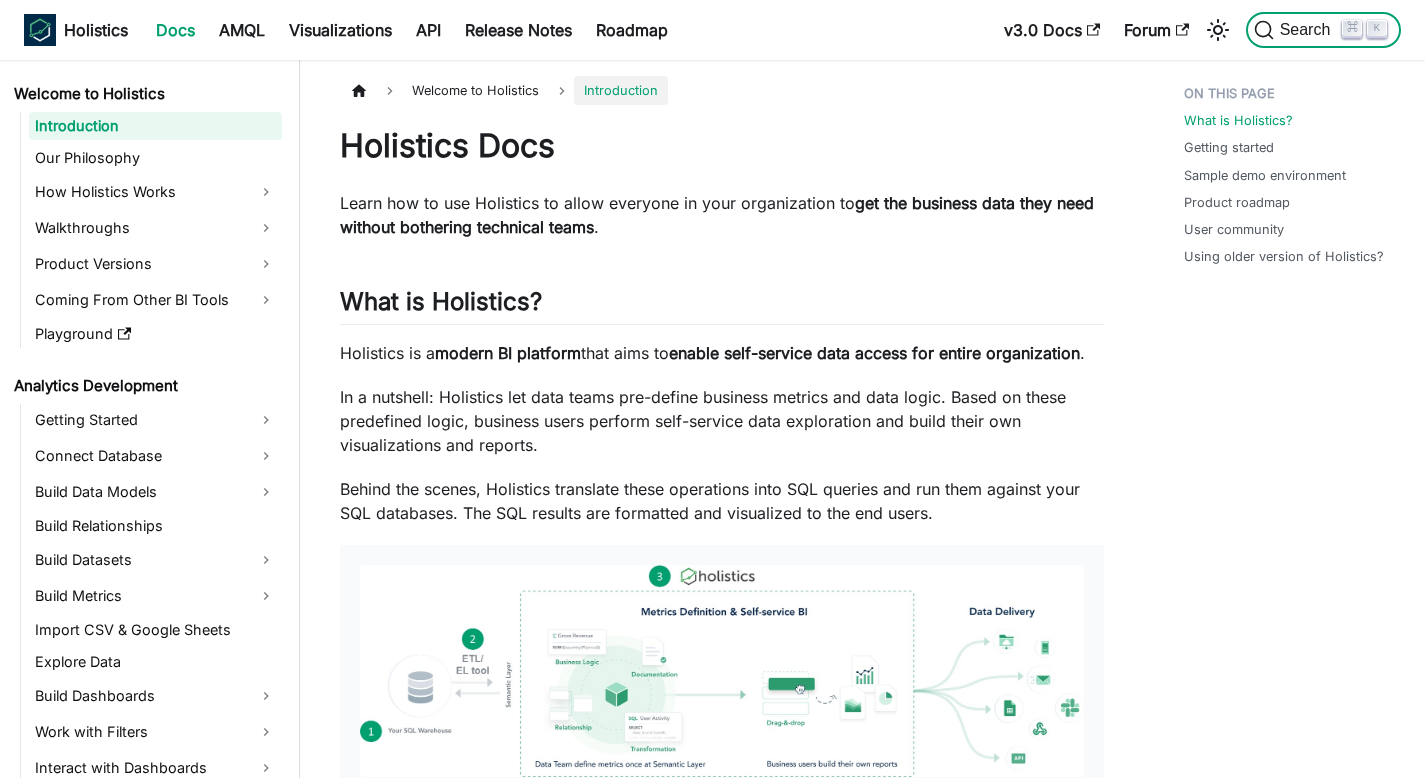 click on "Search" at bounding box center [1308, 30] 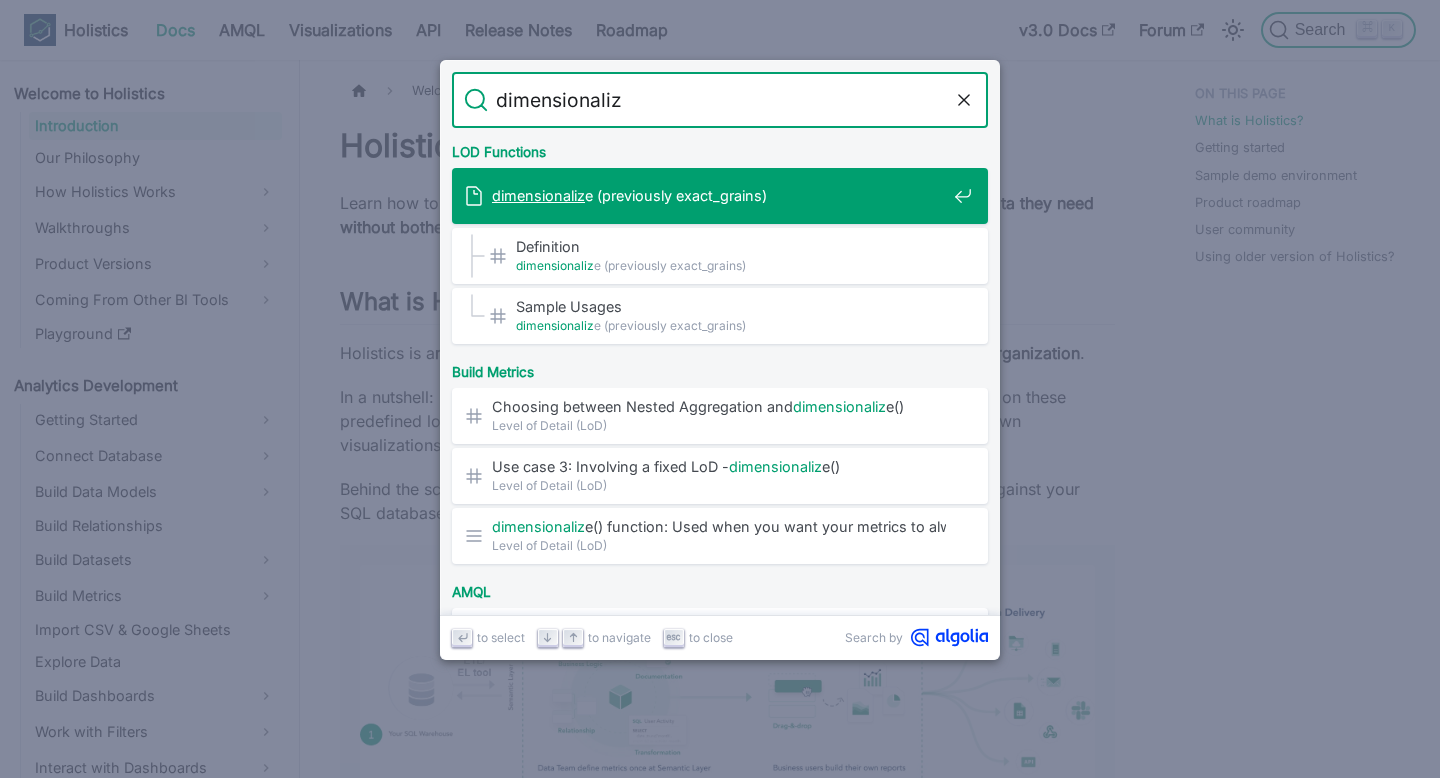 type on "dimensionalize" 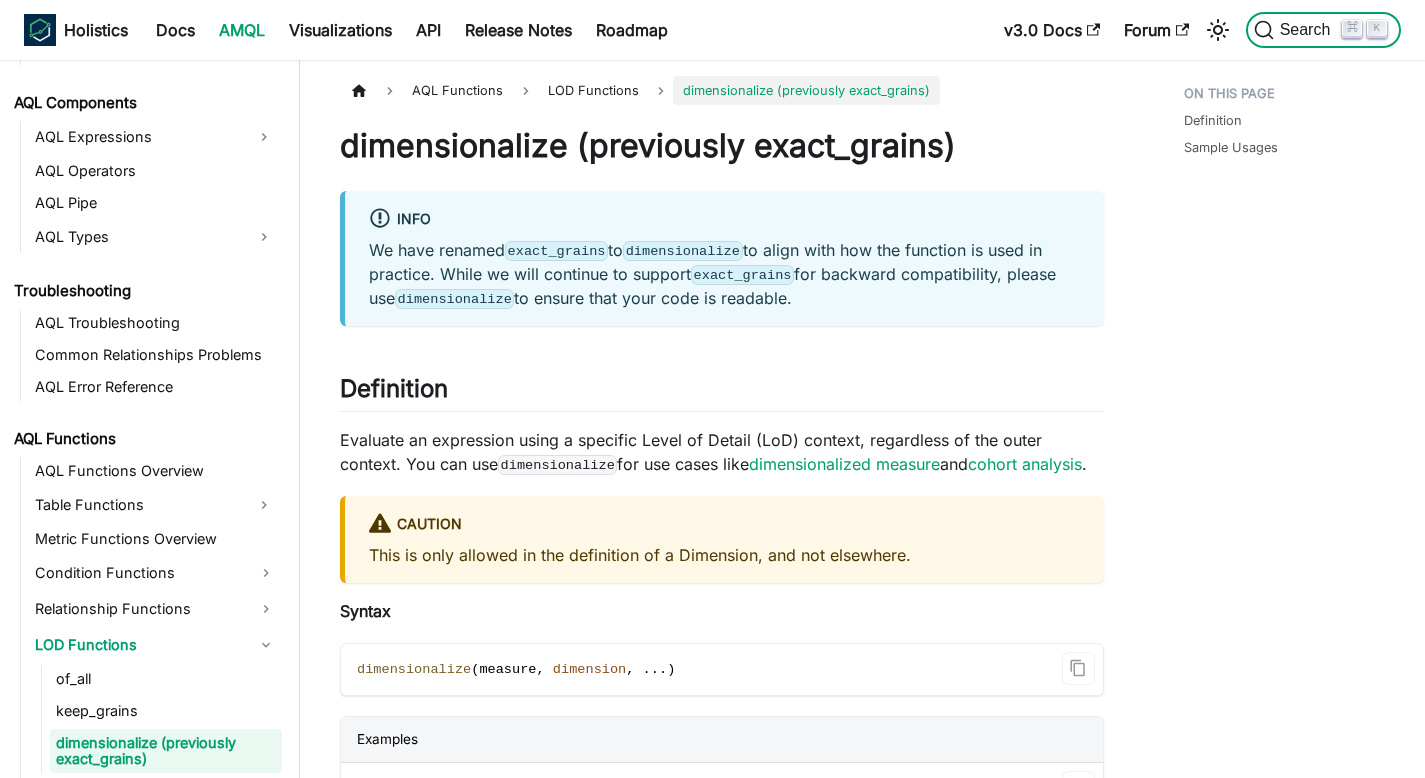 scroll, scrollTop: 1185, scrollLeft: 0, axis: vertical 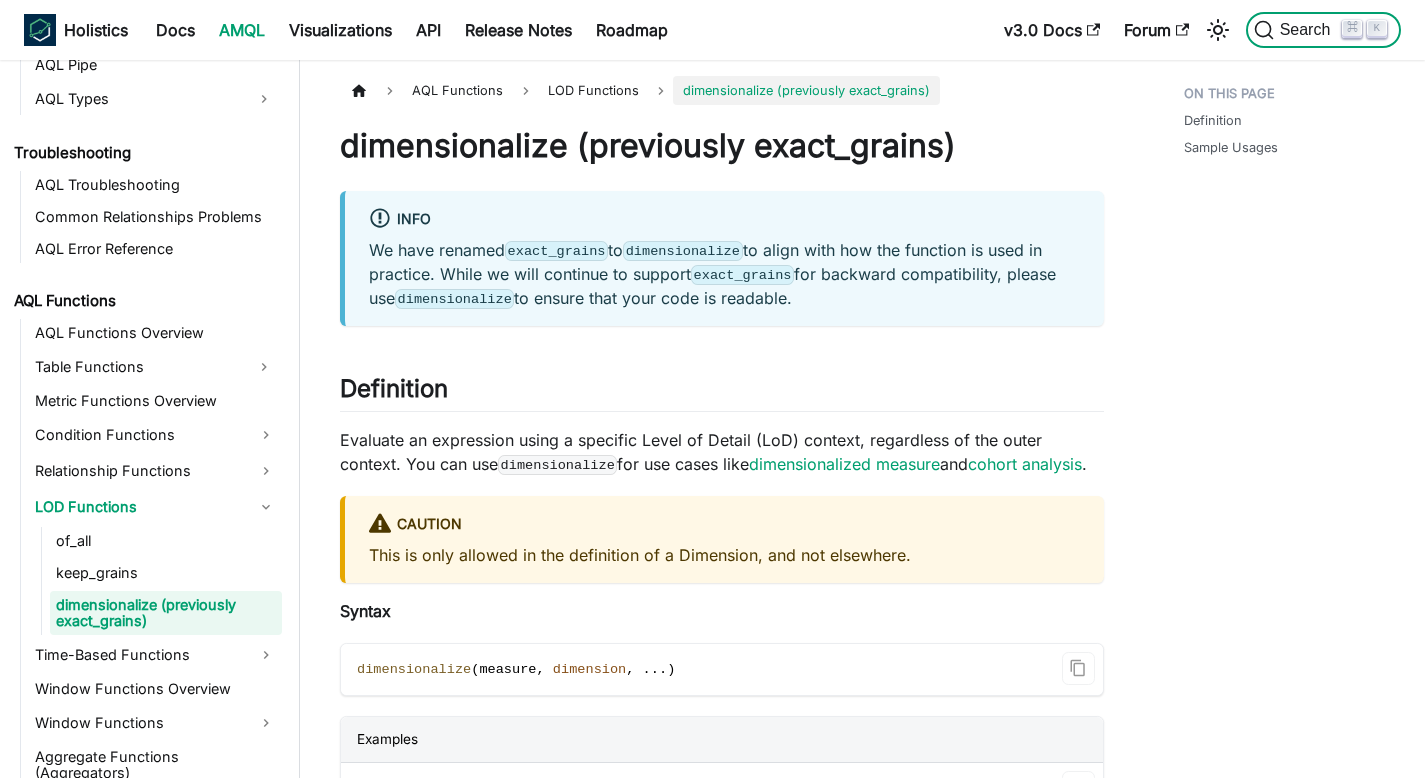 click on "Search" at bounding box center (1308, 30) 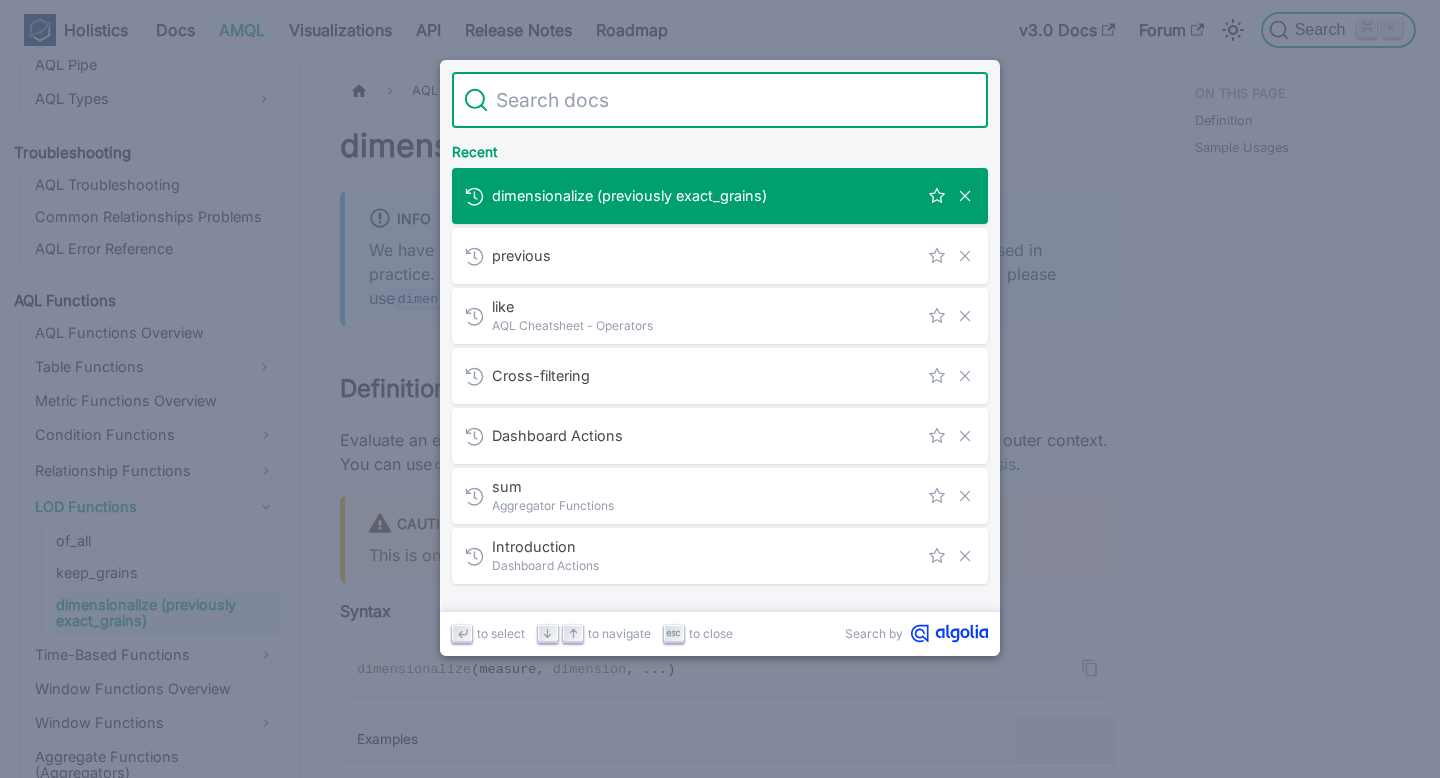 type on "s" 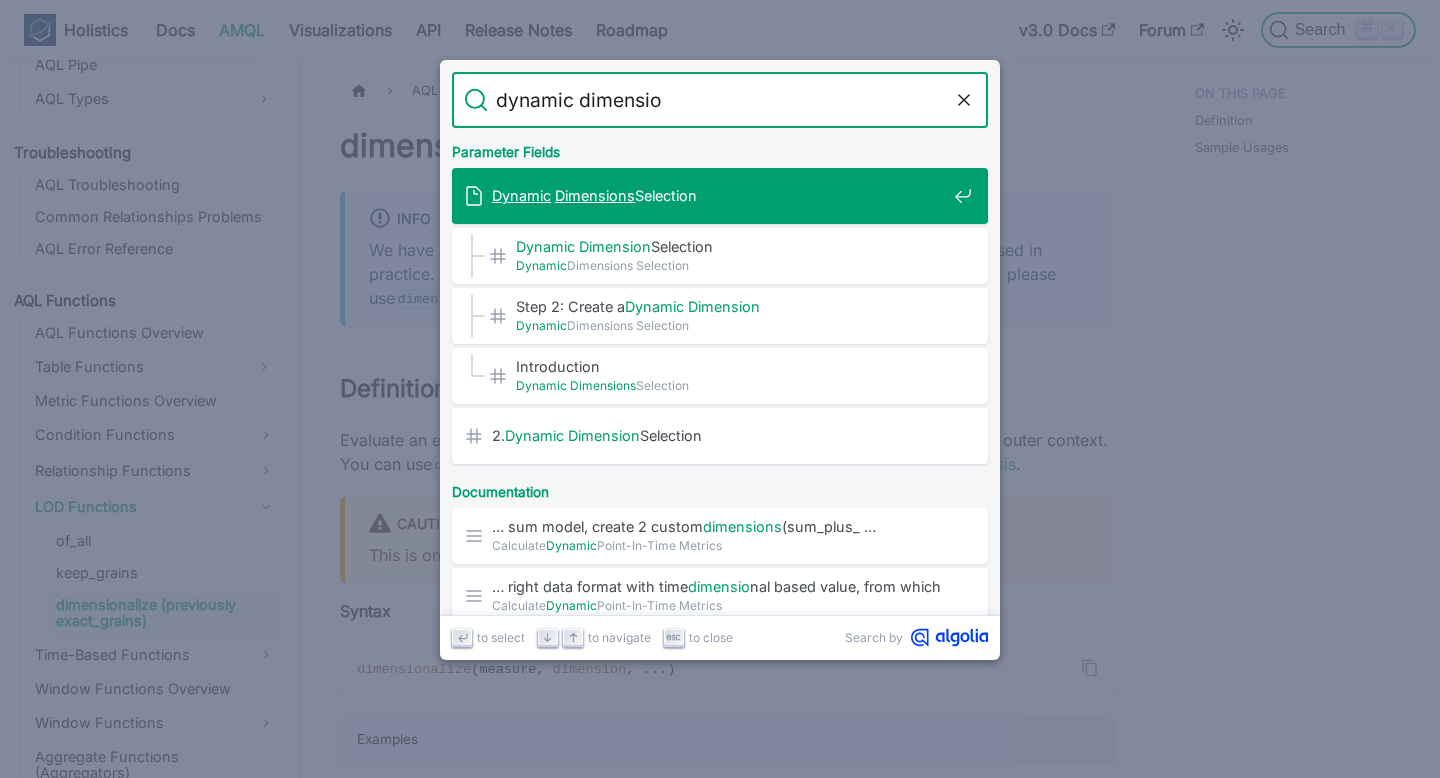 type on "dynamic dimension" 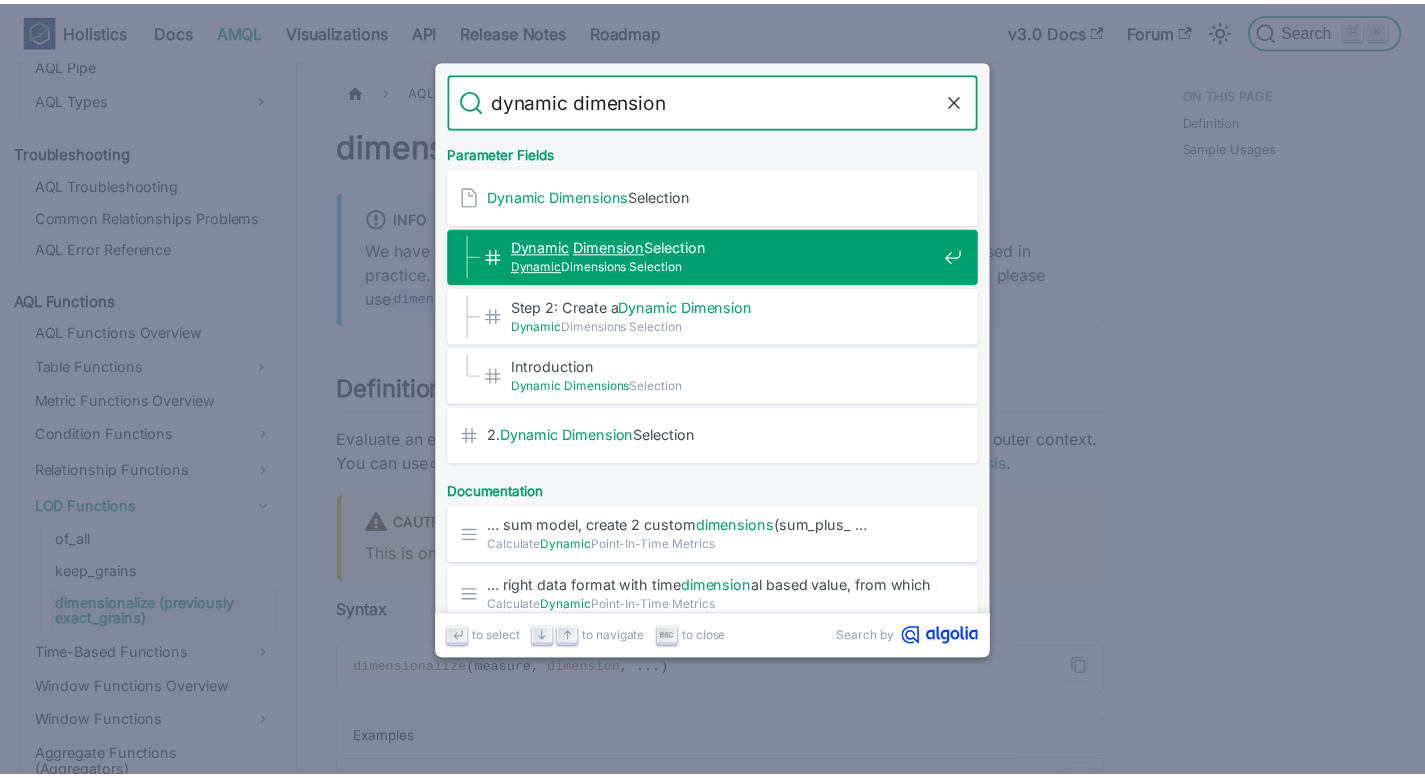 scroll, scrollTop: 994, scrollLeft: 0, axis: vertical 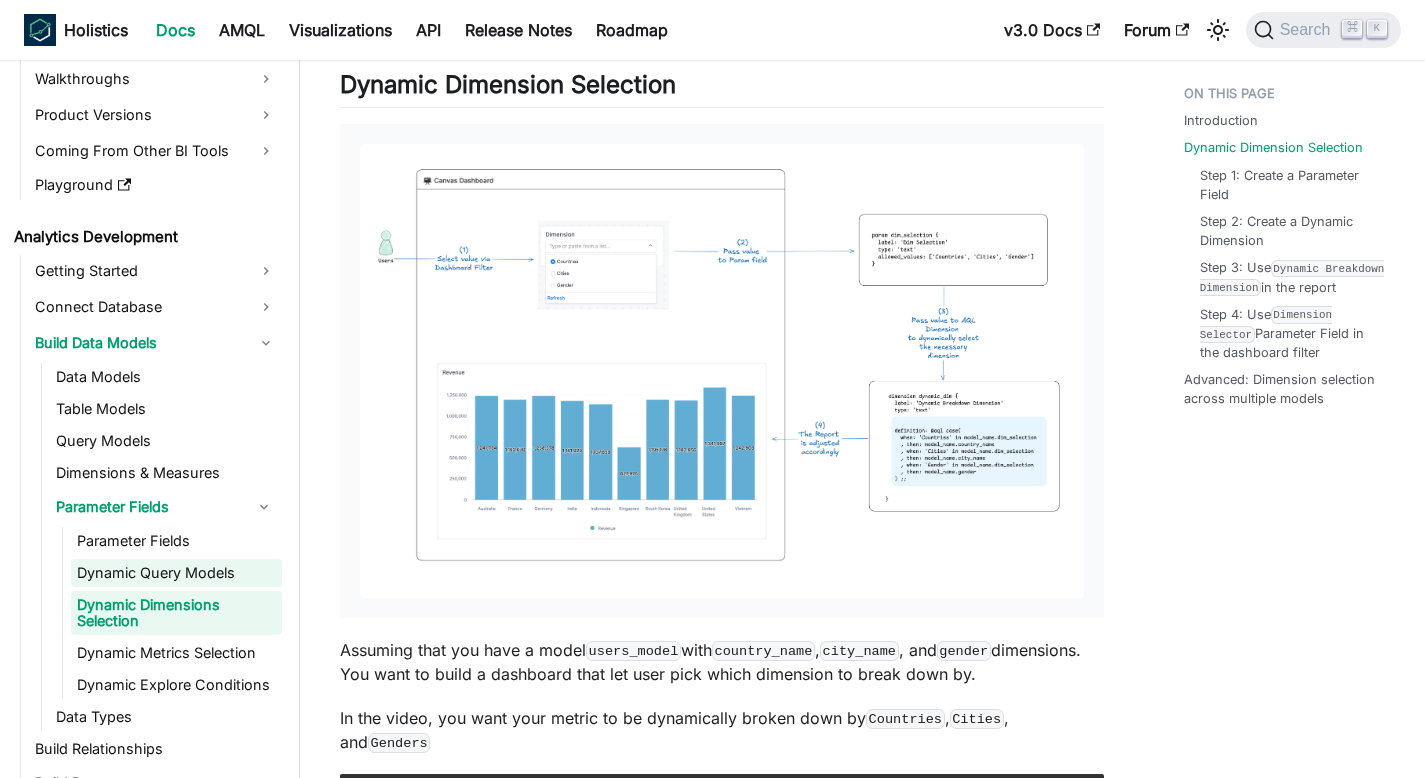 click on "Dynamic Query Models" at bounding box center (176, 573) 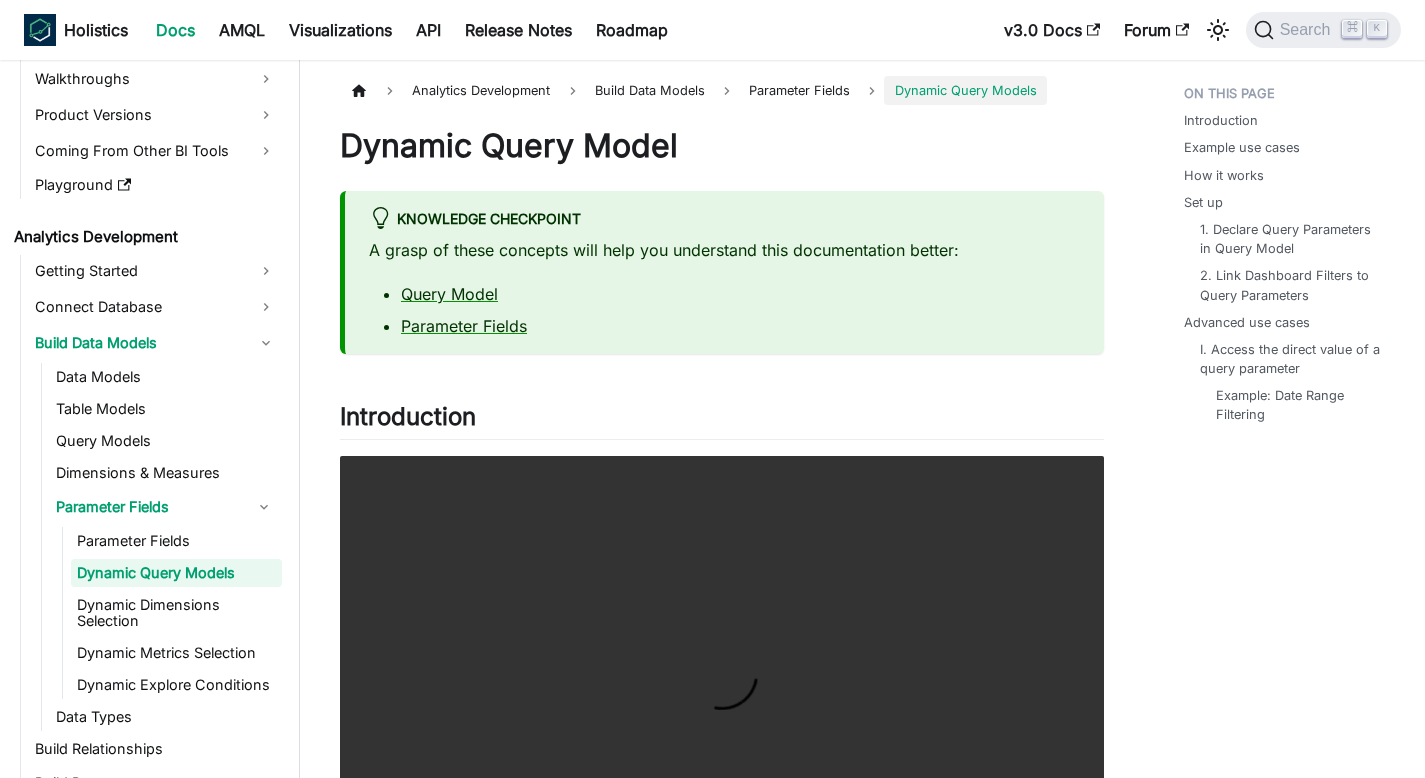 click on "Dynamic Query Model knowledge checkpoint A grasp of these concepts will help you understand this documentation better: Query Model Parameter Fields Introduction ​ Your browser does not support embedding video, but you can  download it . Expand By default, when you filter data when exploring a data model via the Exploration UI or via a Dashboard, what happens behind the scene is as follows: Your model is compiled into a full SQL statement.  The SQL is run against your database and returns a result set The filtering condition is applied  on the result set , and the final result is displayed to you. However, there are cases in which you require the filtering condition to be  included in the model's SQL in step 1  instead of being applied only in step 3.  Example use cases ​ WHERE city = 'X'  needs to be included in the first aggregation. These complex analytics use cases can now be solved efficiently with Holistics's  Query Parameters  feature. How it works ​ For example, you have an  order_items_aggr" at bounding box center [722, 3621] 